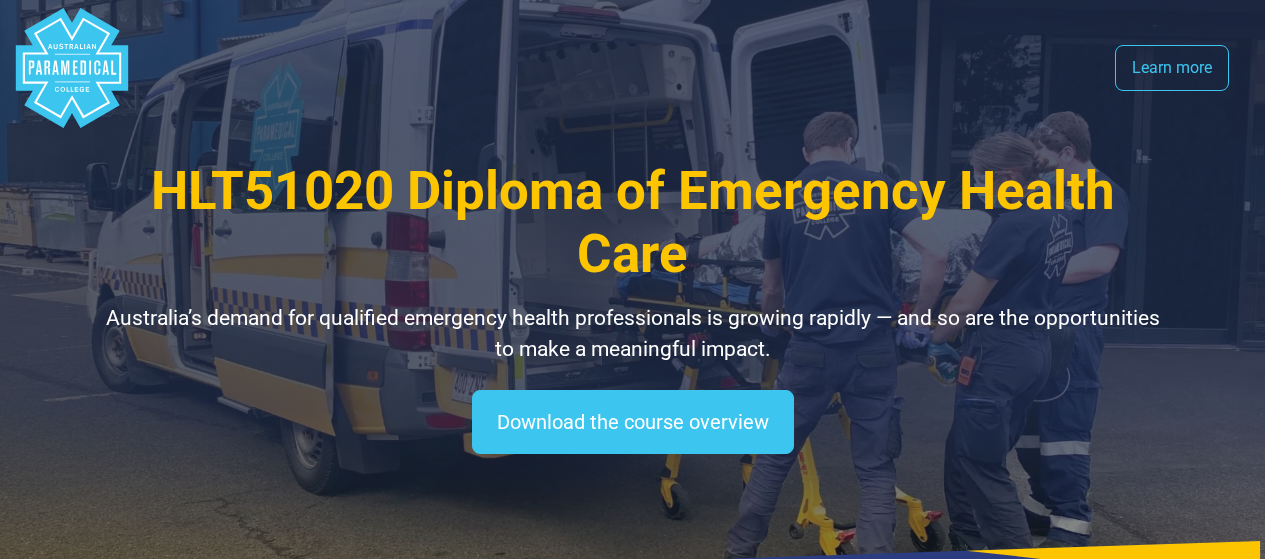 scroll, scrollTop: 0, scrollLeft: 0, axis: both 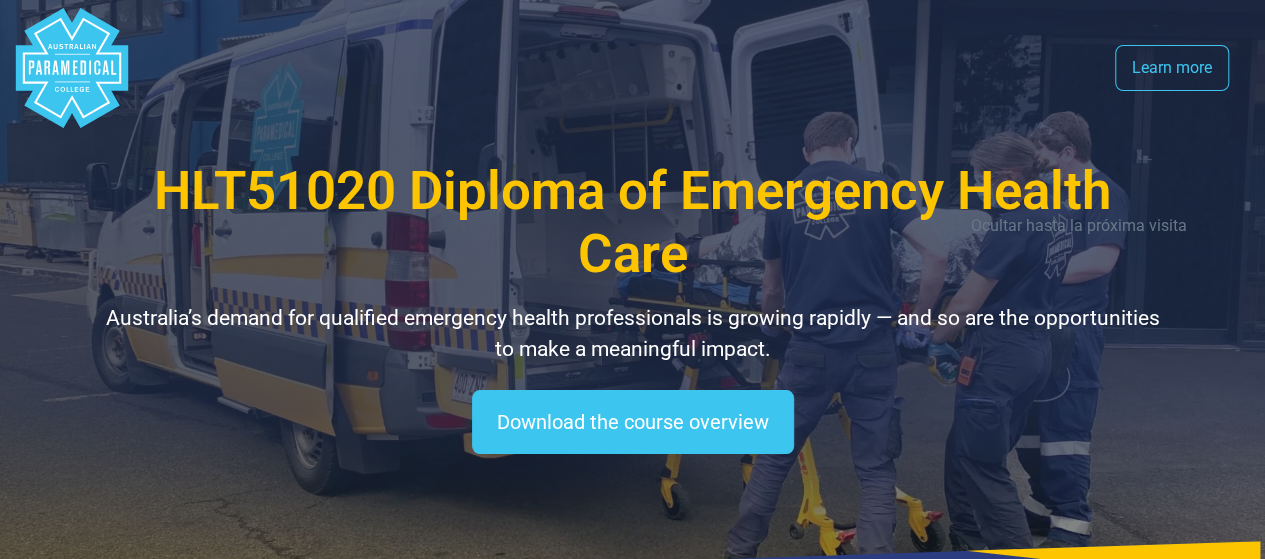 click 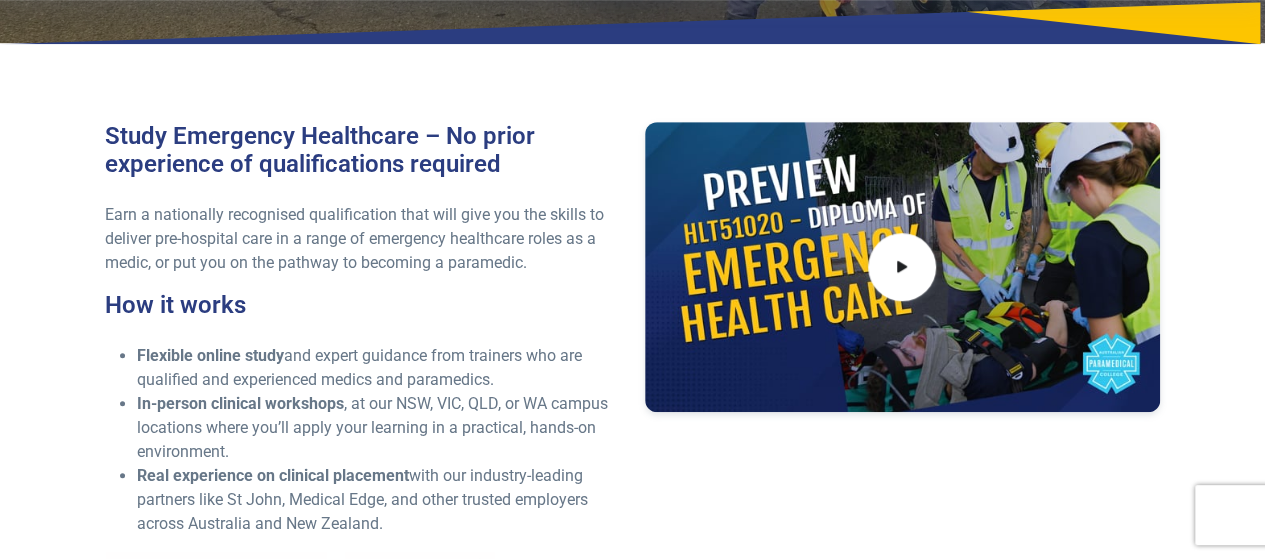 scroll, scrollTop: 577, scrollLeft: 0, axis: vertical 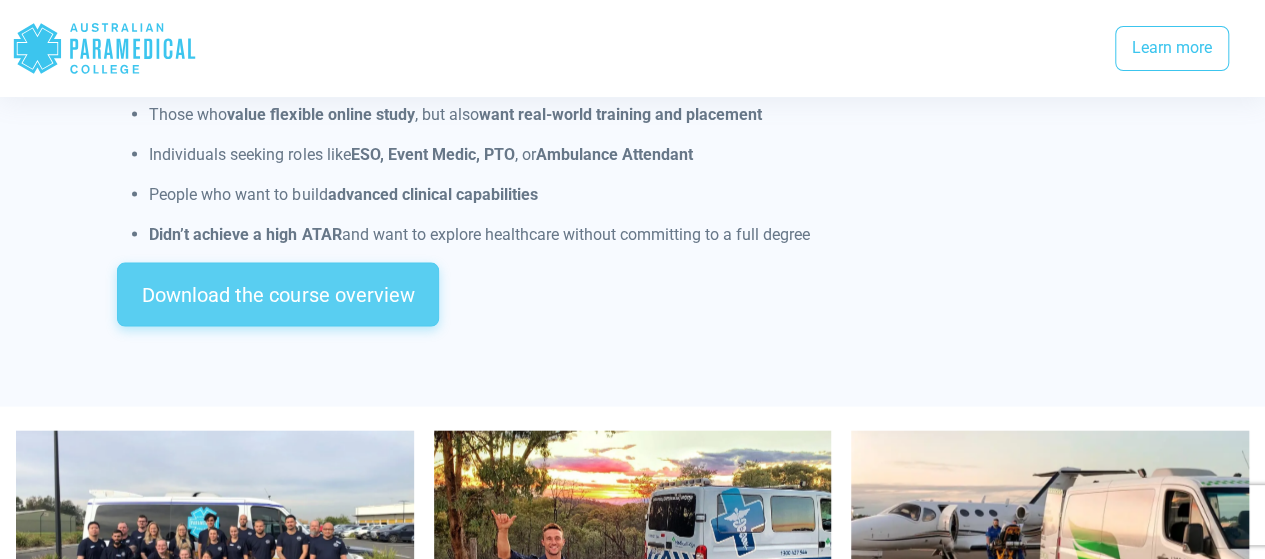 click on "Download the course overview" at bounding box center [278, 295] 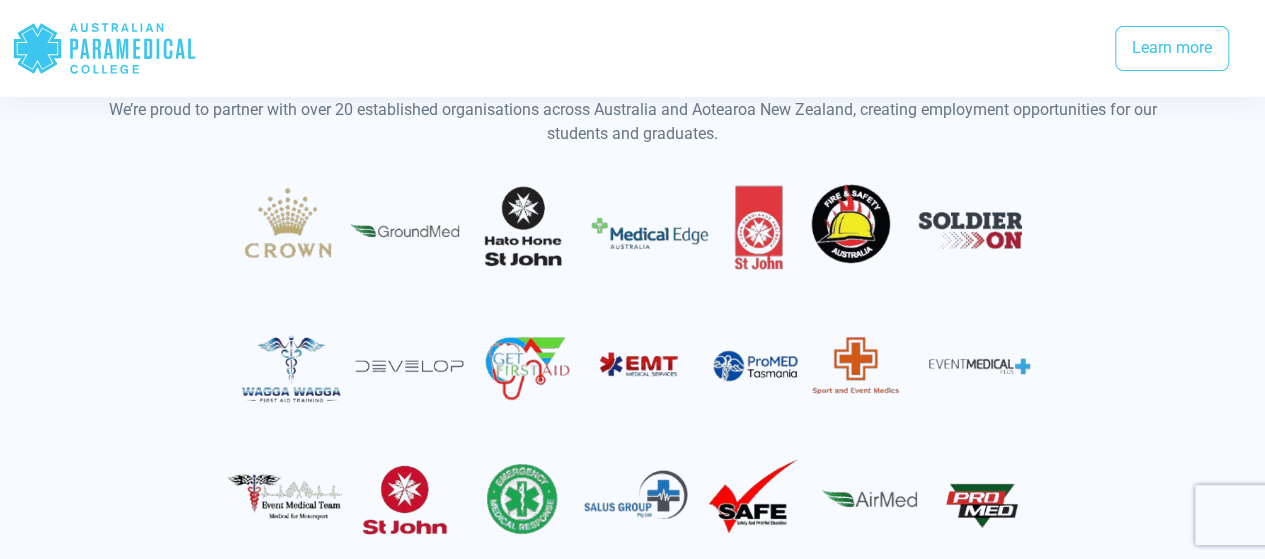 scroll, scrollTop: 3566, scrollLeft: 0, axis: vertical 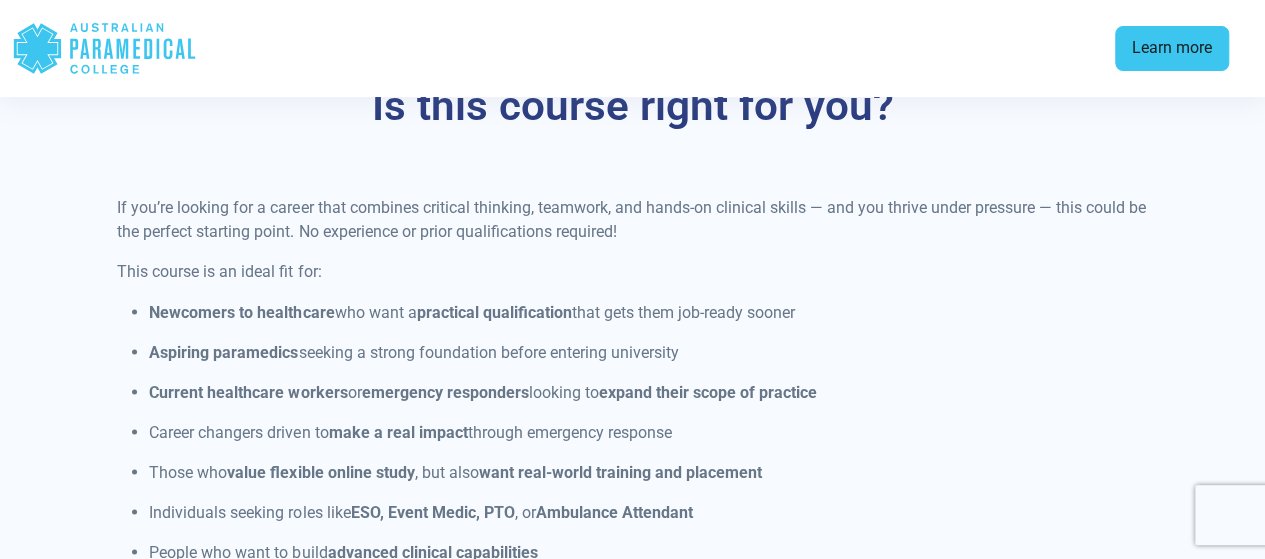 click on "Learn more" at bounding box center (1172, 49) 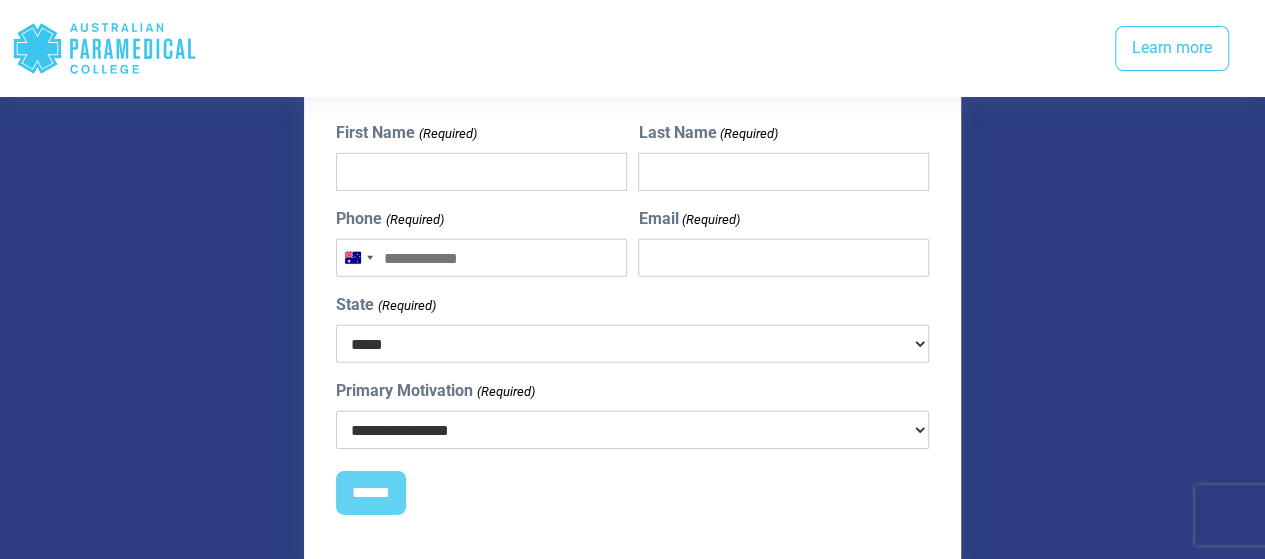 scroll, scrollTop: 2892, scrollLeft: 0, axis: vertical 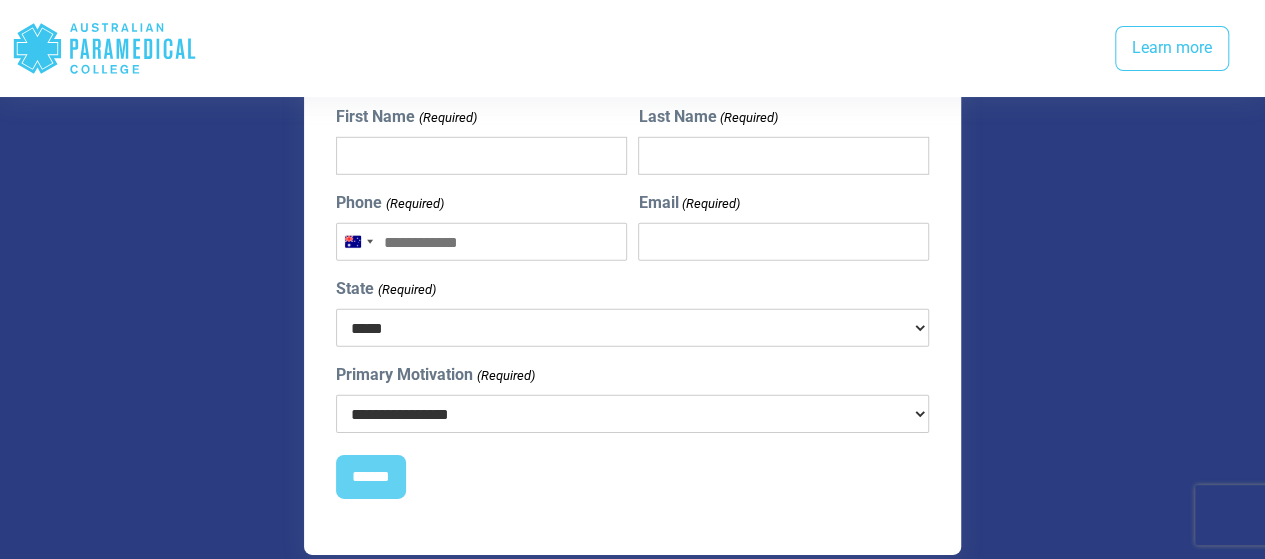 click on "**********" at bounding box center (632, 414) 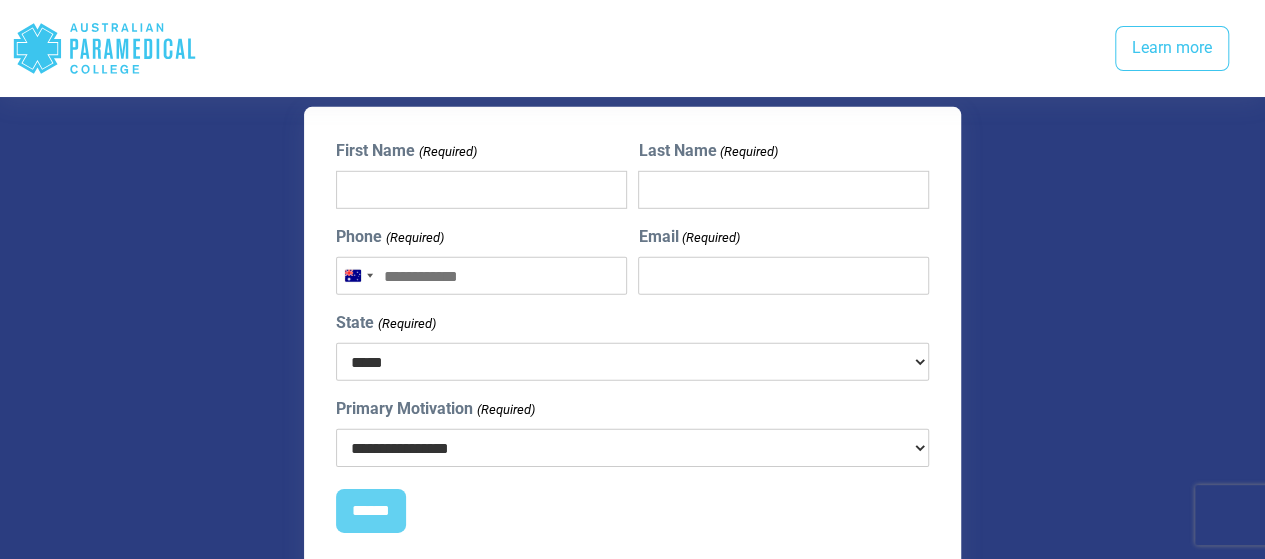 scroll, scrollTop: 2850, scrollLeft: 0, axis: vertical 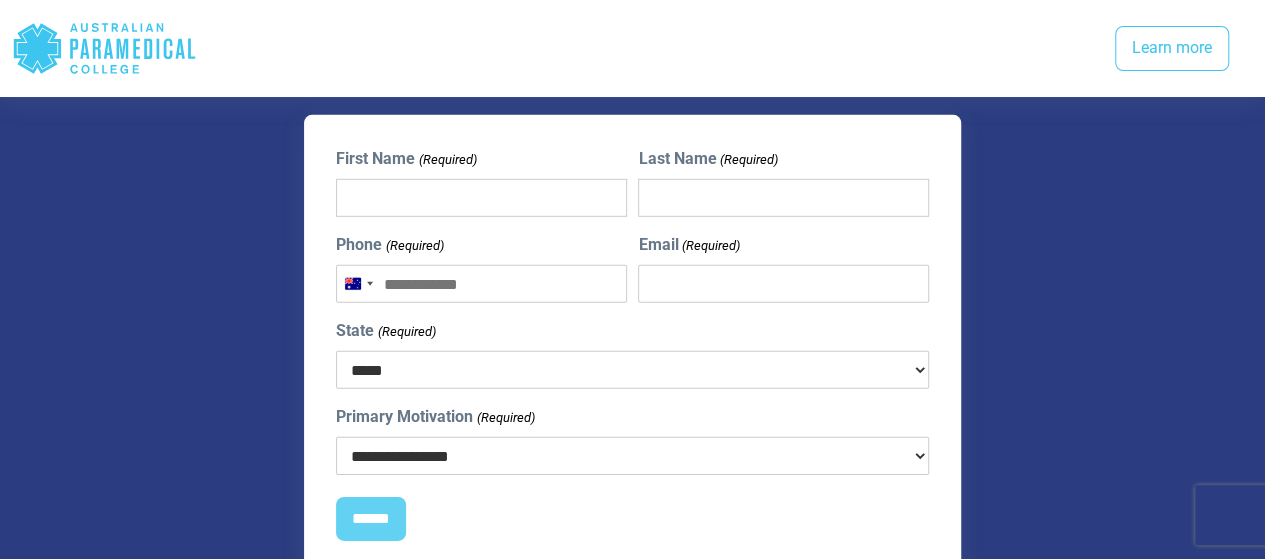 click on "First Name (Required)" at bounding box center (481, 198) 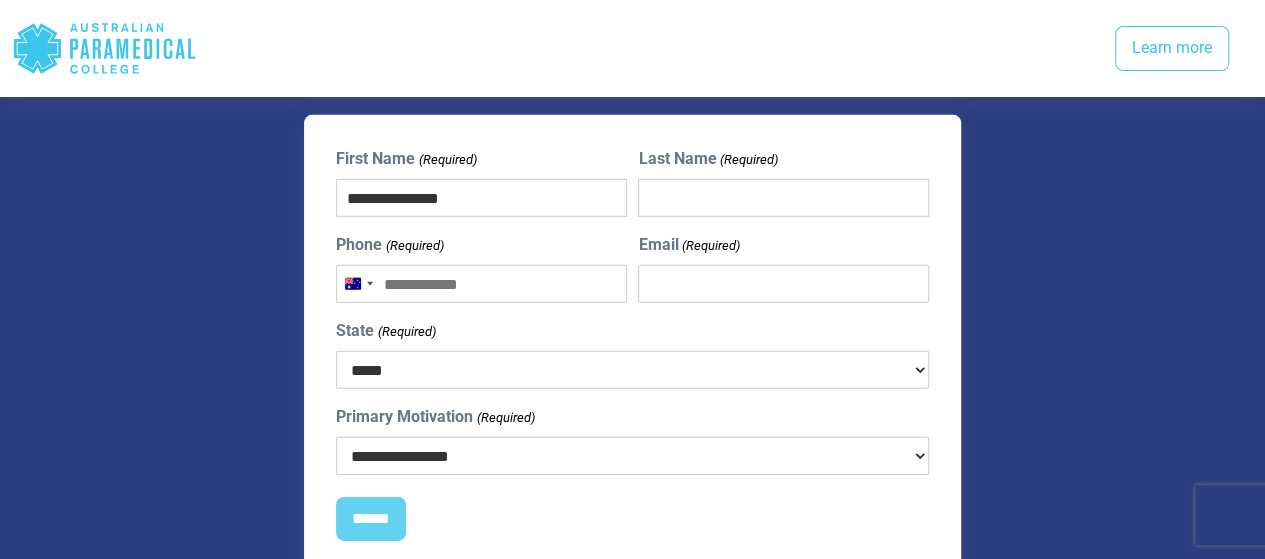 type on "*******" 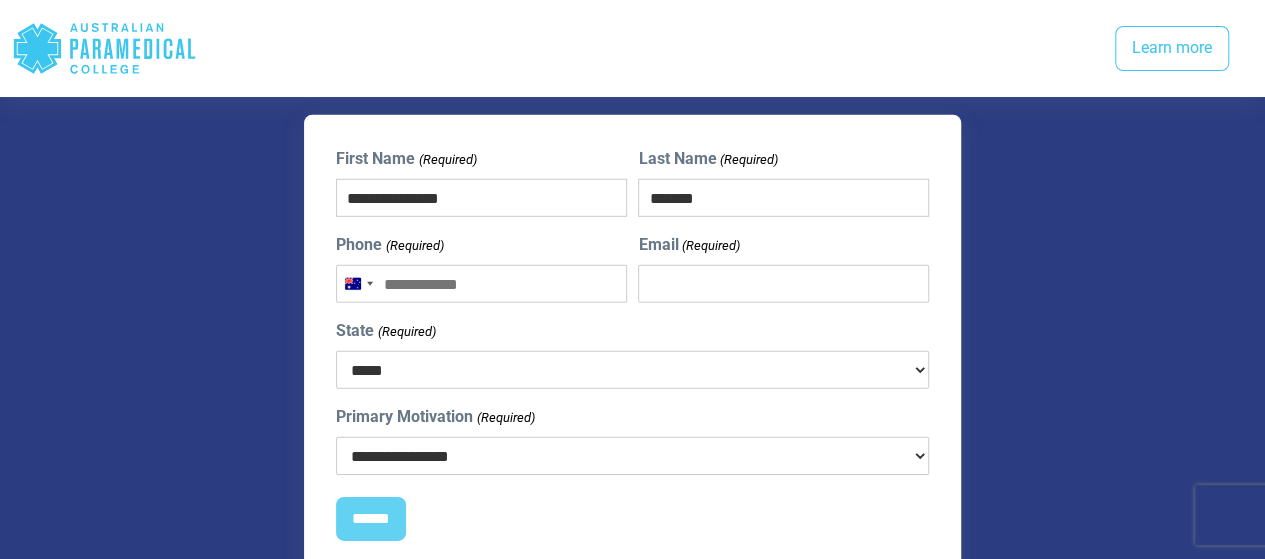 type on "**********" 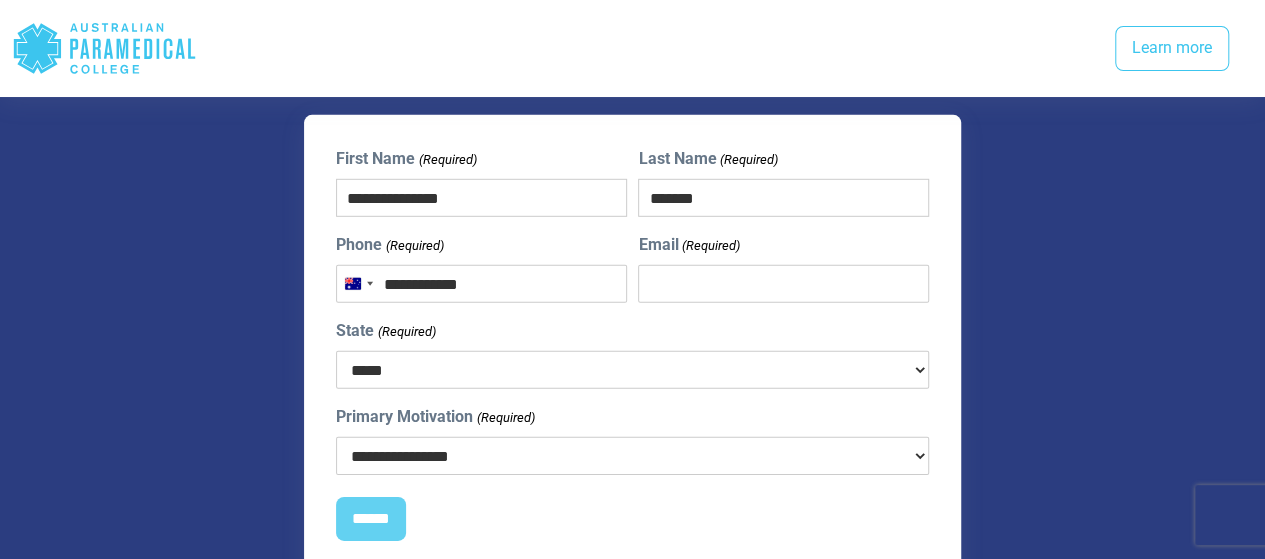 type on "**********" 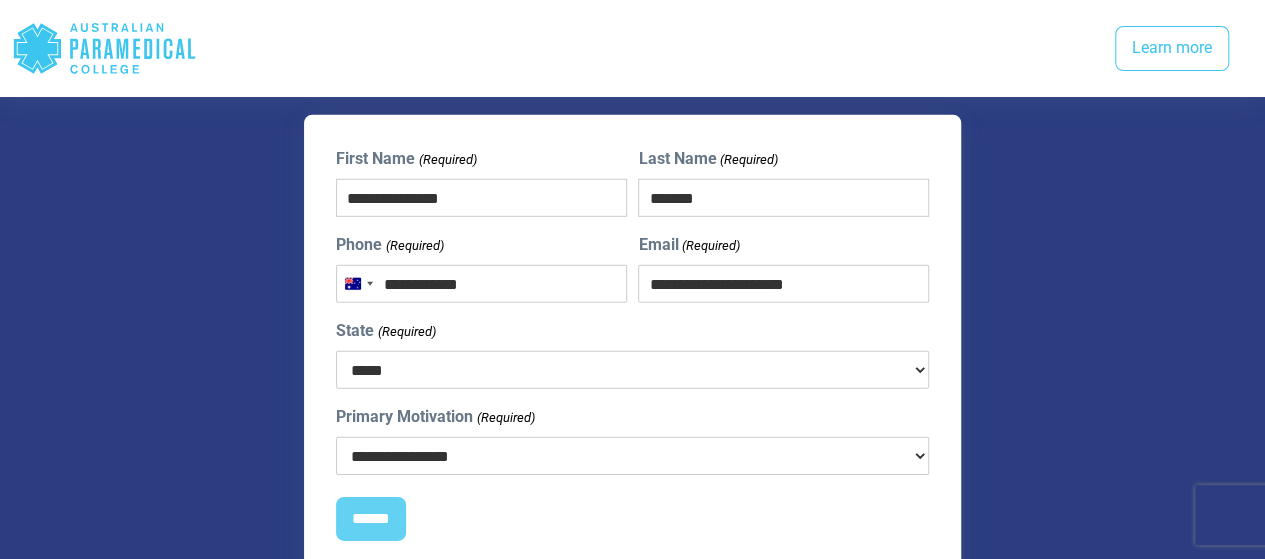 select on "**" 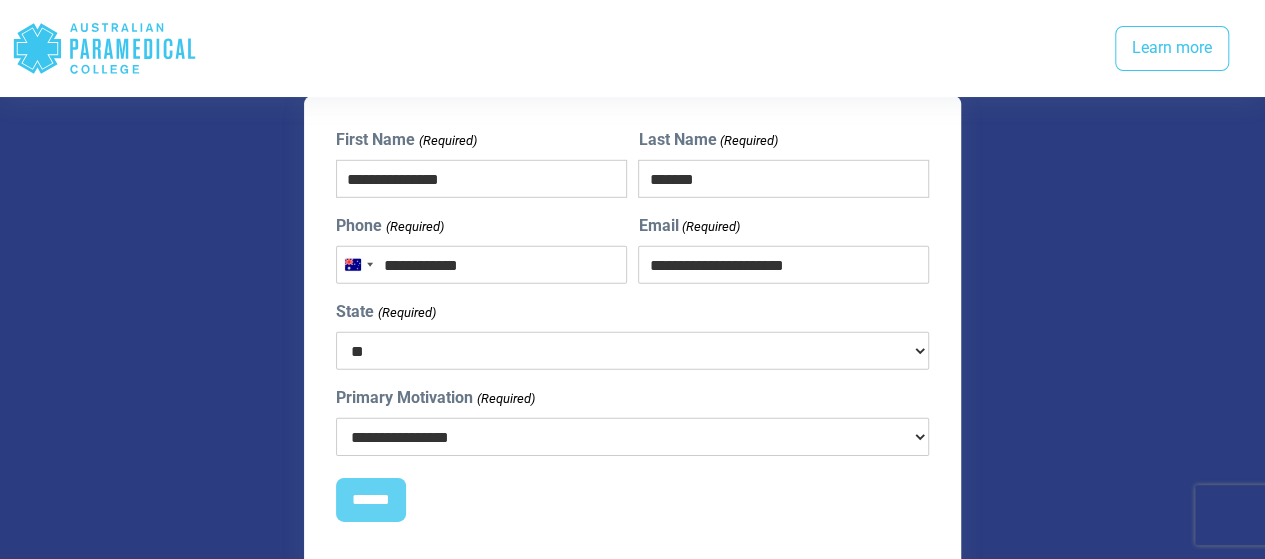 scroll, scrollTop: 2930, scrollLeft: 0, axis: vertical 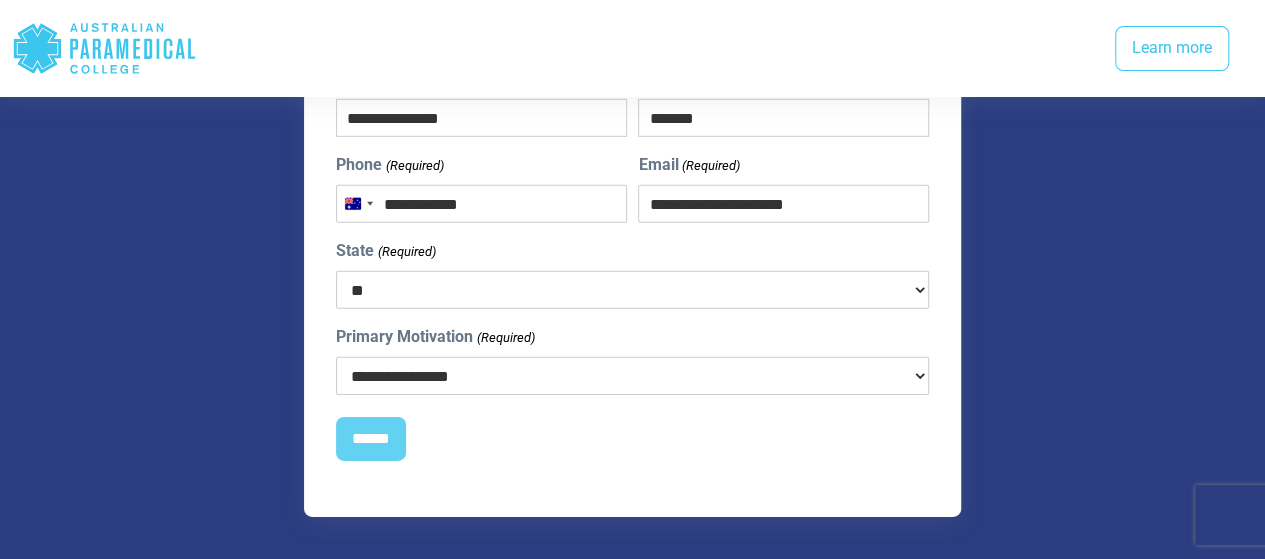 click on "**********" at bounding box center (632, 376) 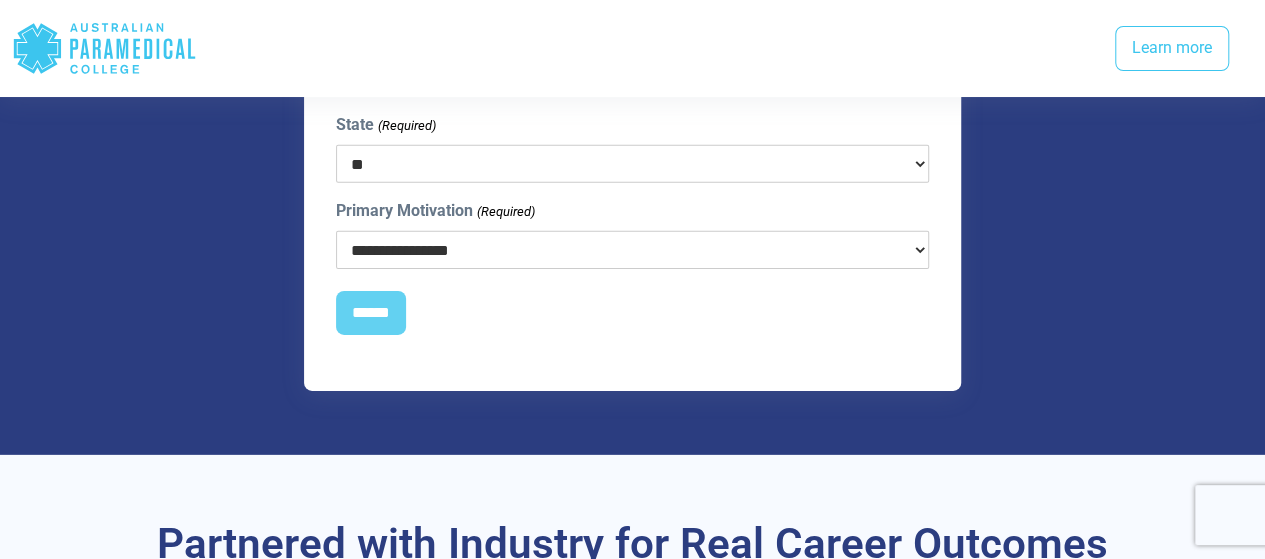 scroll, scrollTop: 3064, scrollLeft: 0, axis: vertical 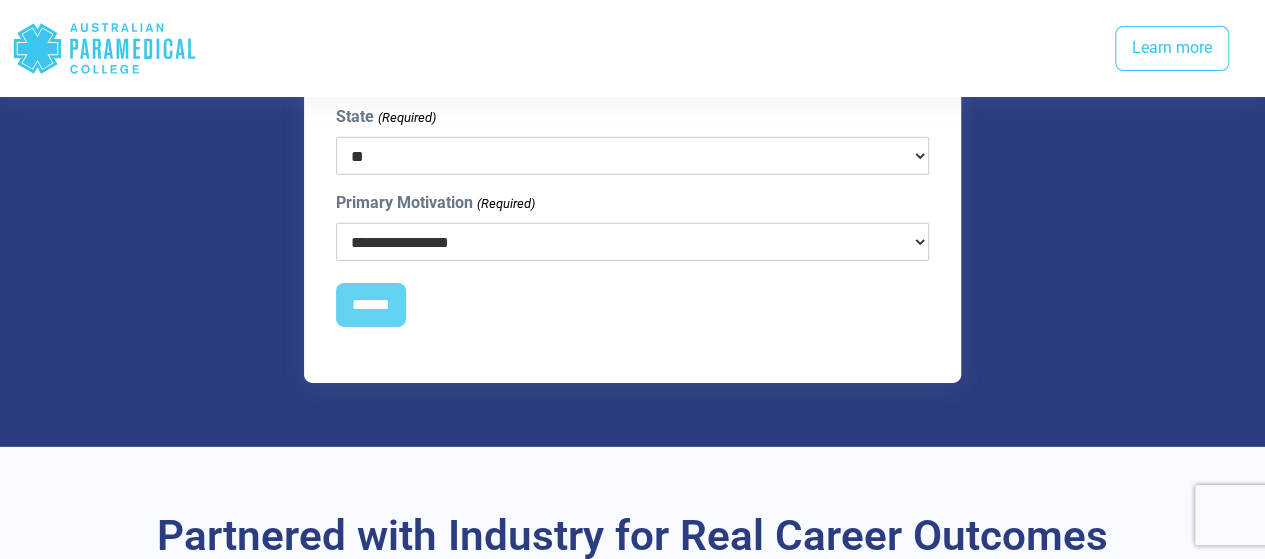 click on "**********" at bounding box center [632, 242] 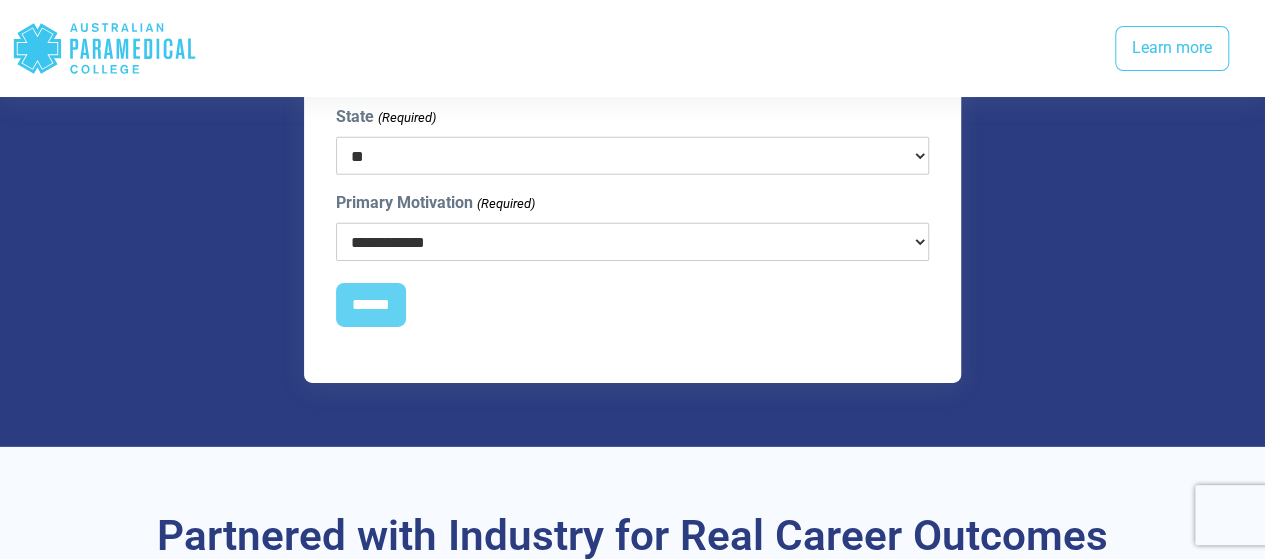 click on "**********" at bounding box center [632, 242] 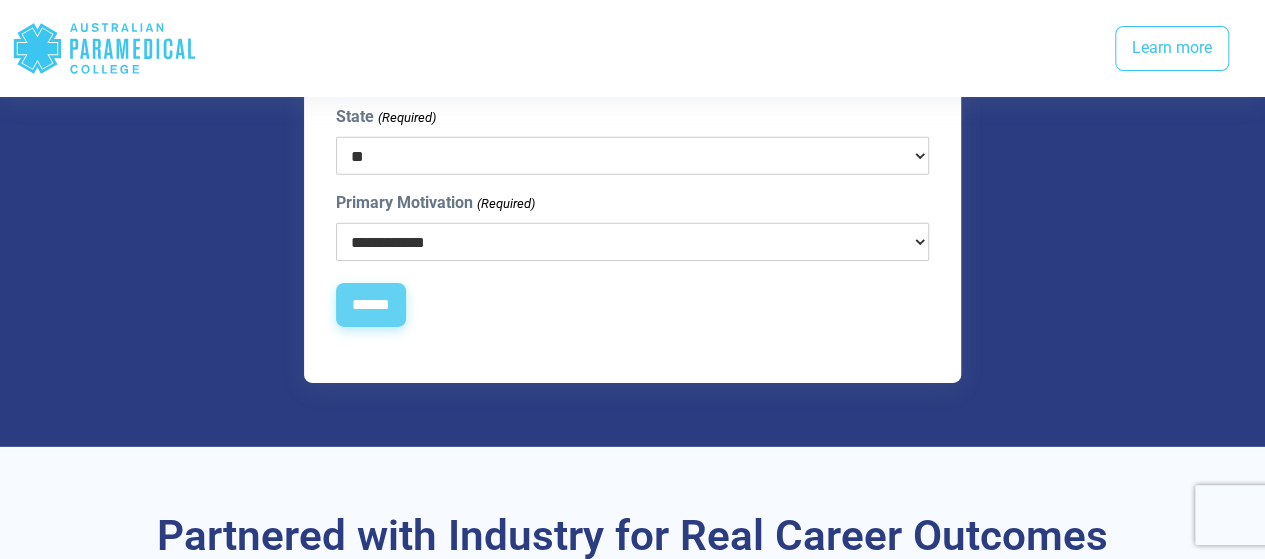 click on "******" at bounding box center [371, 305] 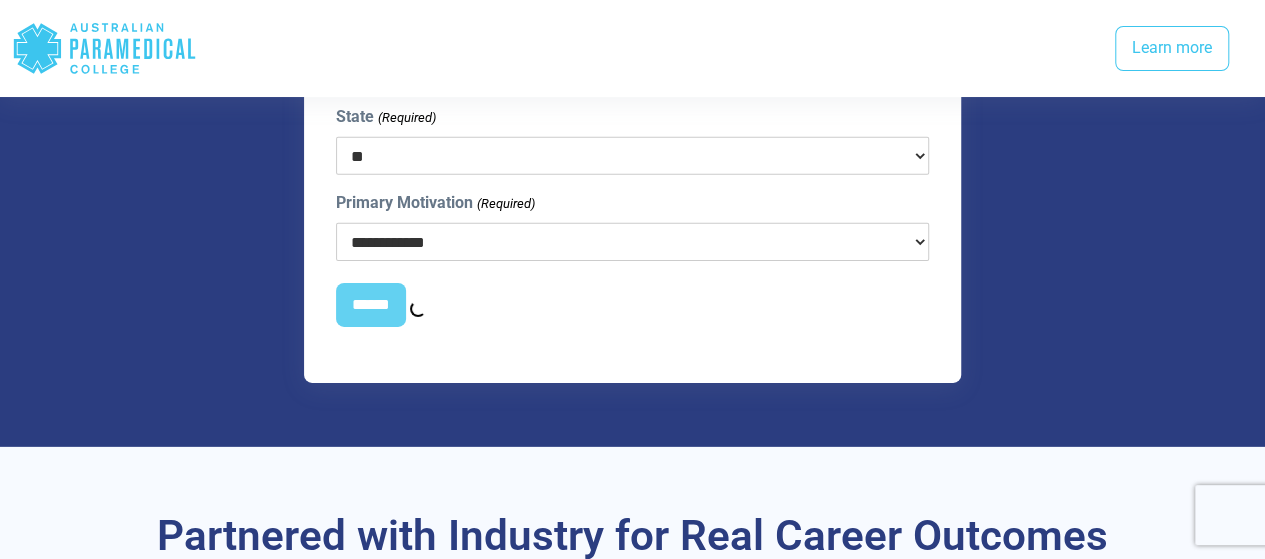scroll, scrollTop: 2708, scrollLeft: 0, axis: vertical 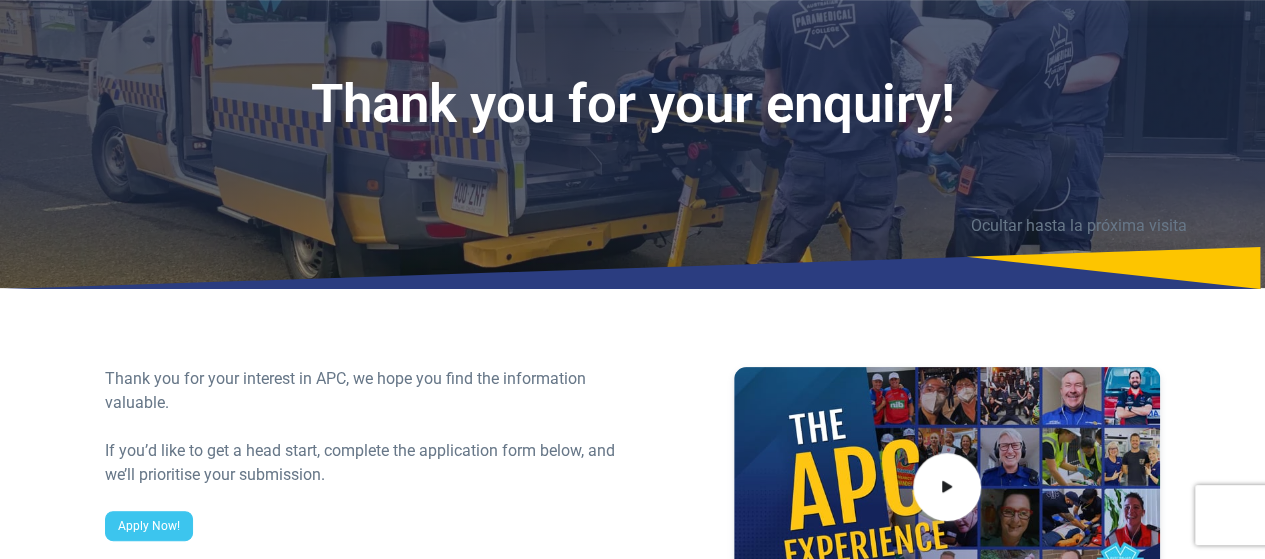 click 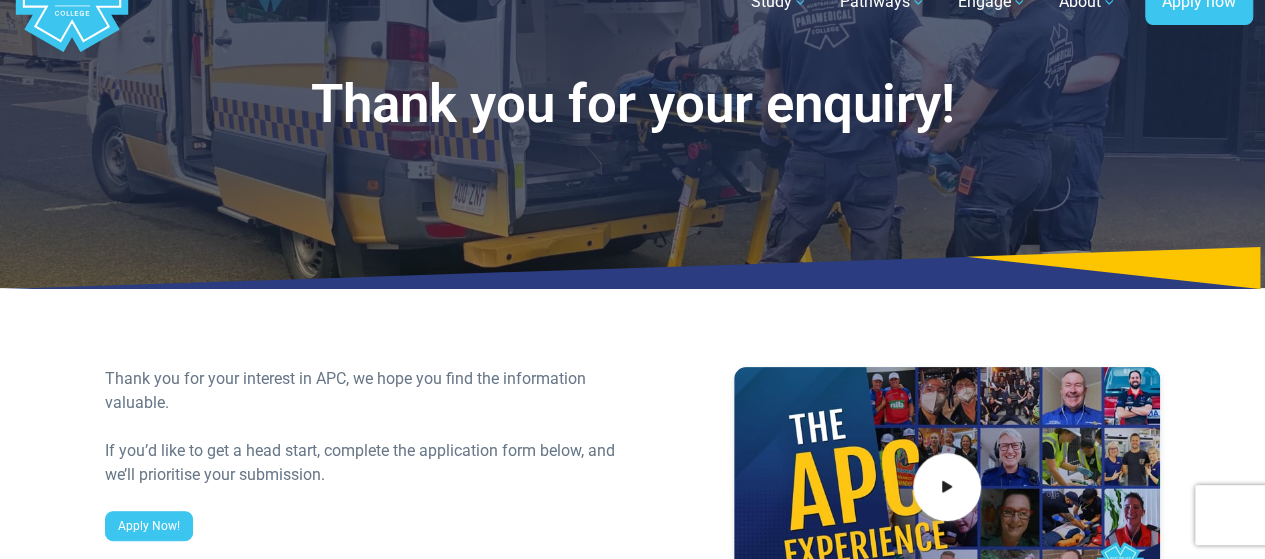 scroll, scrollTop: 0, scrollLeft: 0, axis: both 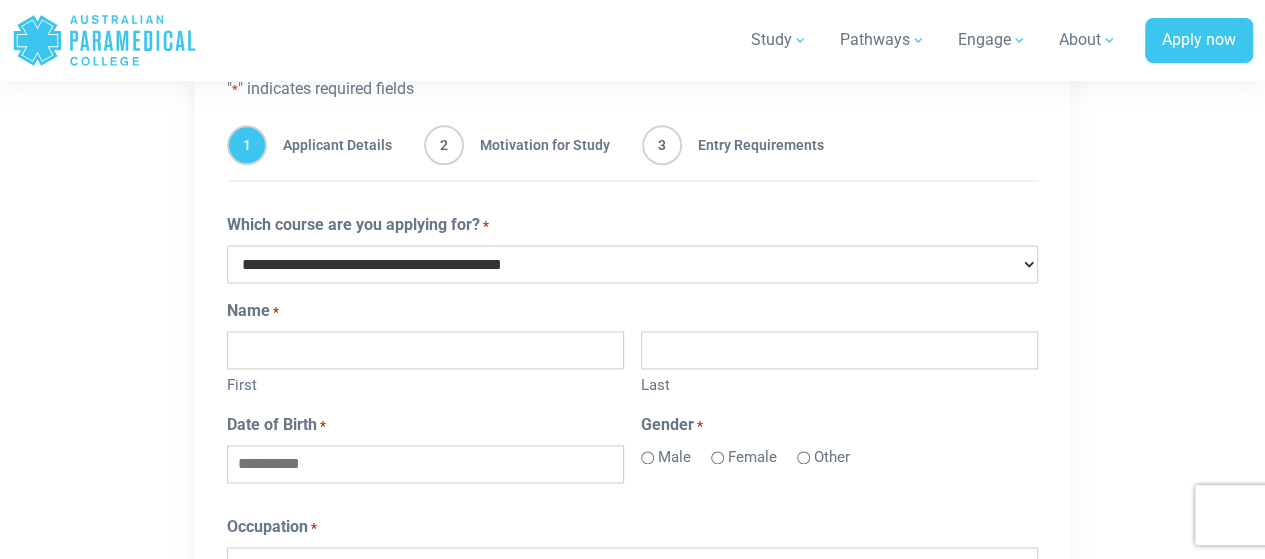 click on "**********" at bounding box center [632, 264] 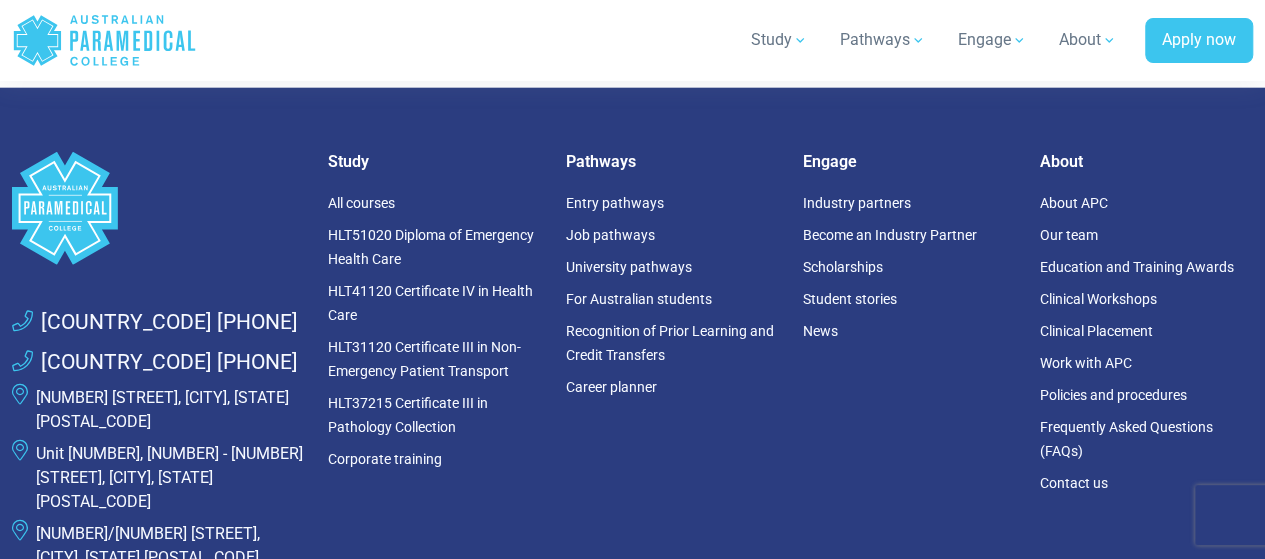 scroll, scrollTop: 2481, scrollLeft: 0, axis: vertical 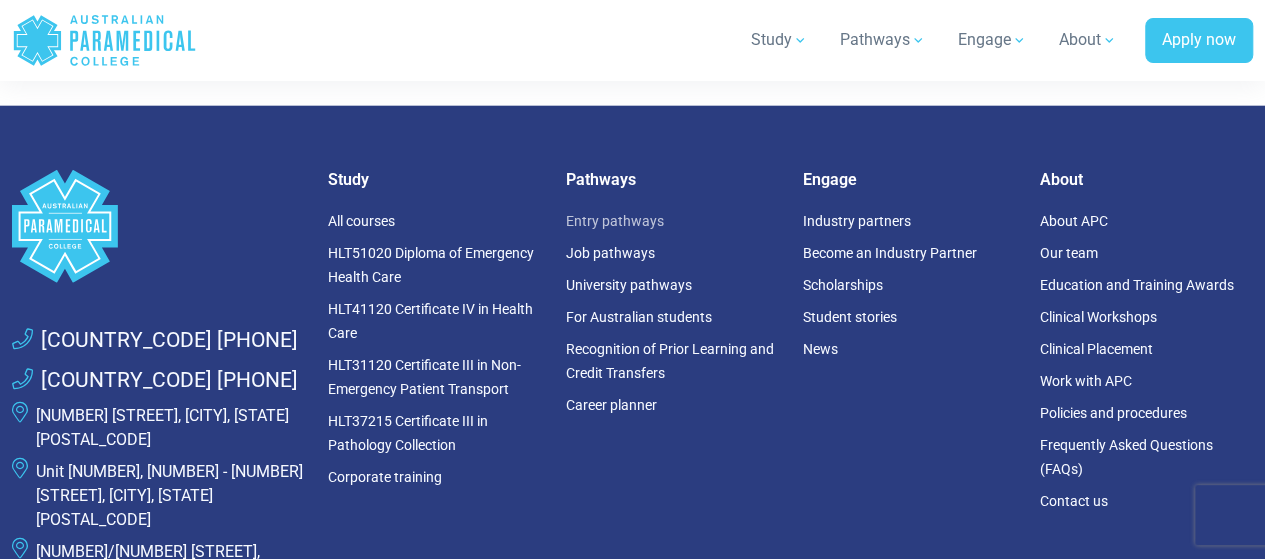 click on "Entry pathways" at bounding box center (614, 221) 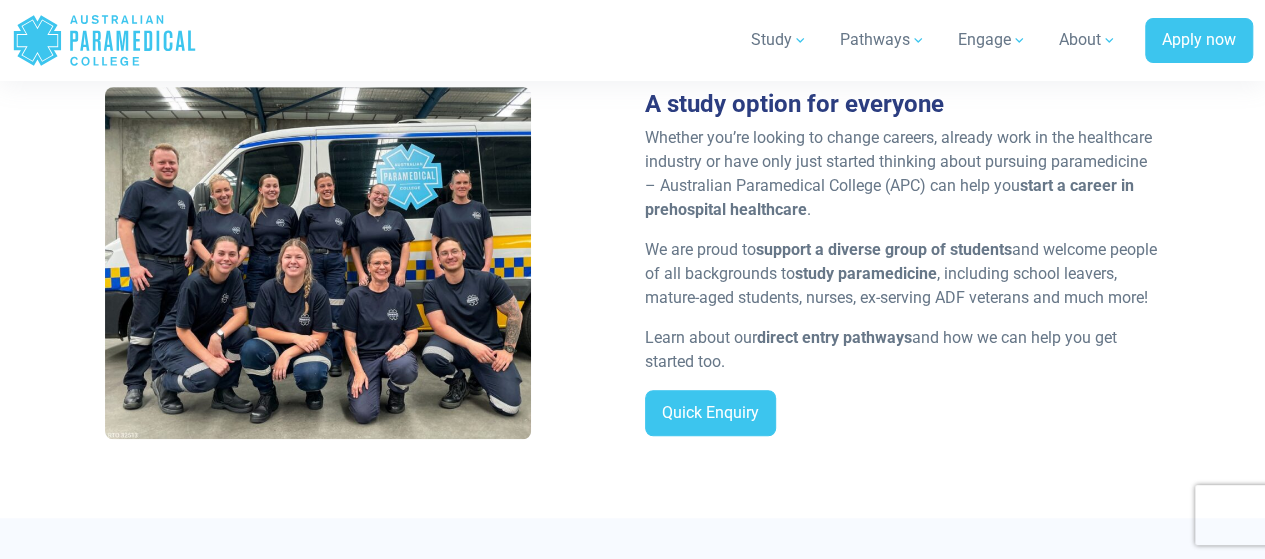 scroll, scrollTop: 446, scrollLeft: 0, axis: vertical 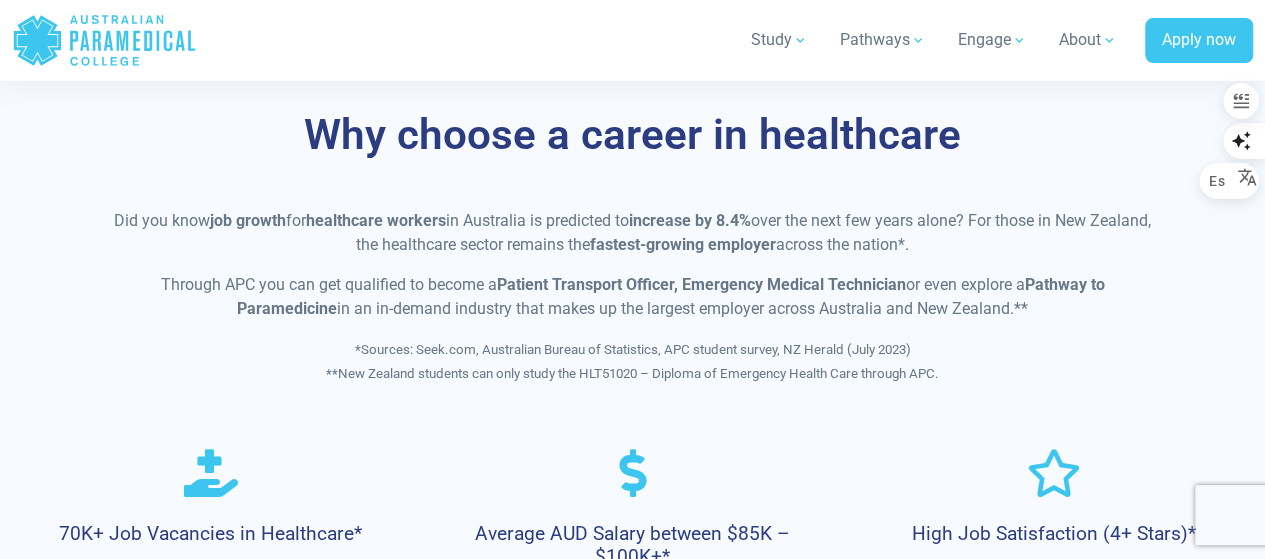 click on "Home
Blog
Student Portal
Contact us
AU 1300 377 741
NZ 0800 005 689
.logo-block-c1{fill:#3CC5EE;}
.logo-block-c2{fill:#FFF;}" at bounding box center [632, 2906] 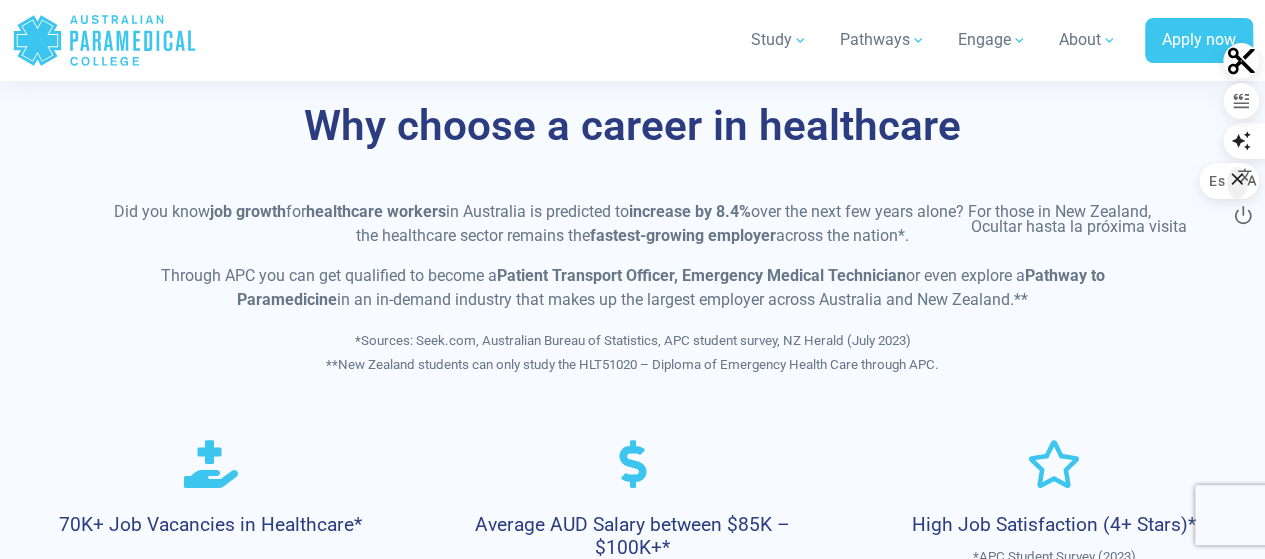 click 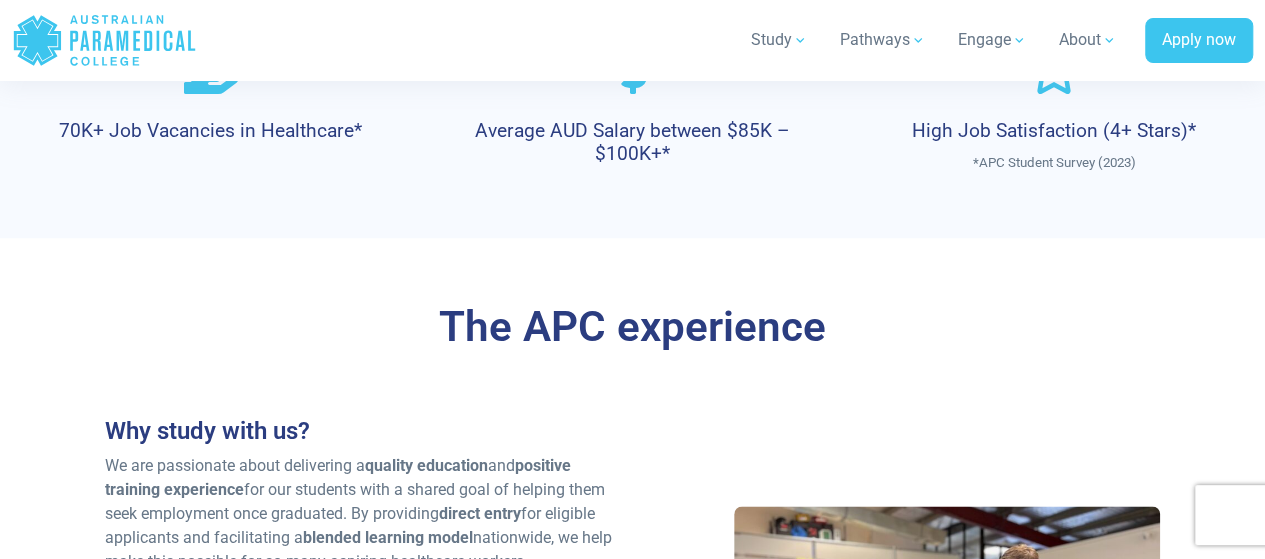 scroll, scrollTop: 1312, scrollLeft: 0, axis: vertical 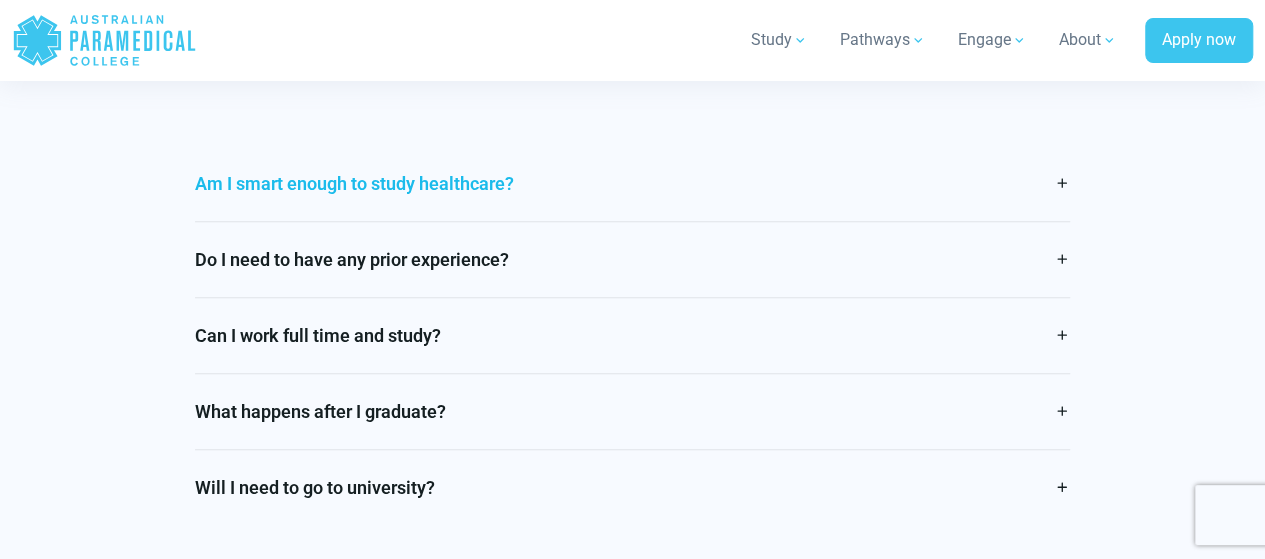 click on "Am I smart enough to study healthcare?" at bounding box center [632, 183] 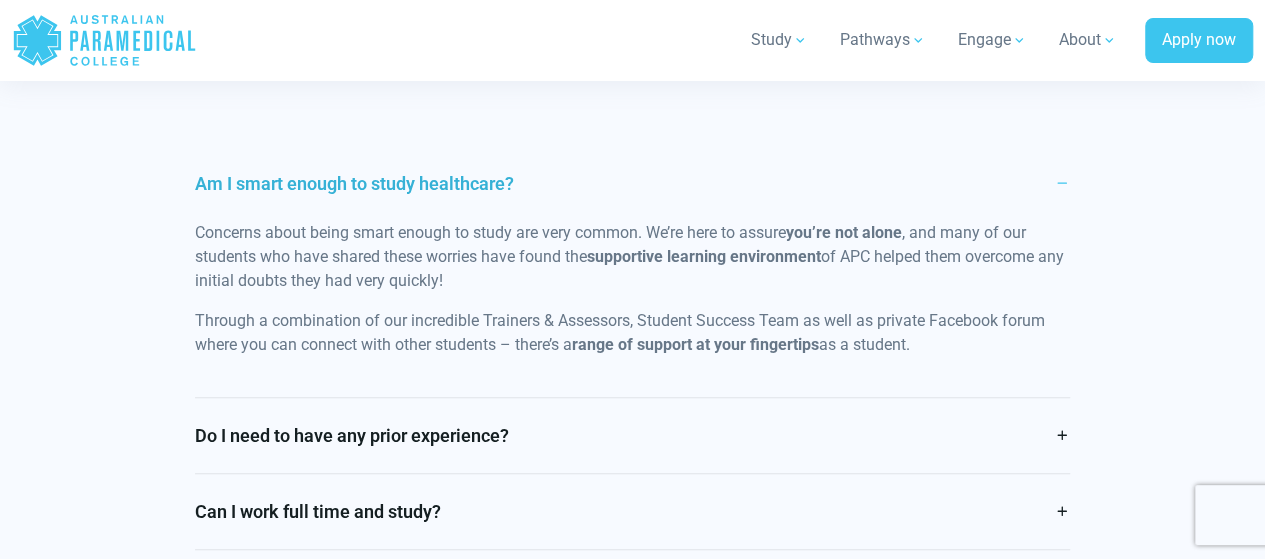 click on "Am I smart enough to study healthcare?" at bounding box center [632, 183] 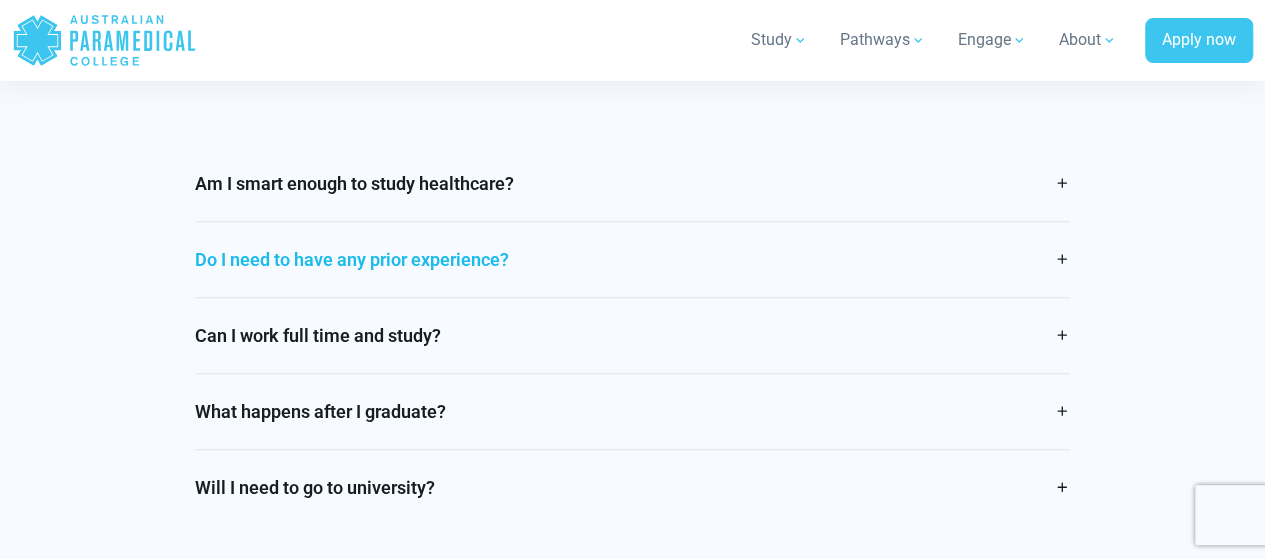 click on "Do I need to have any prior experience?" at bounding box center (632, 259) 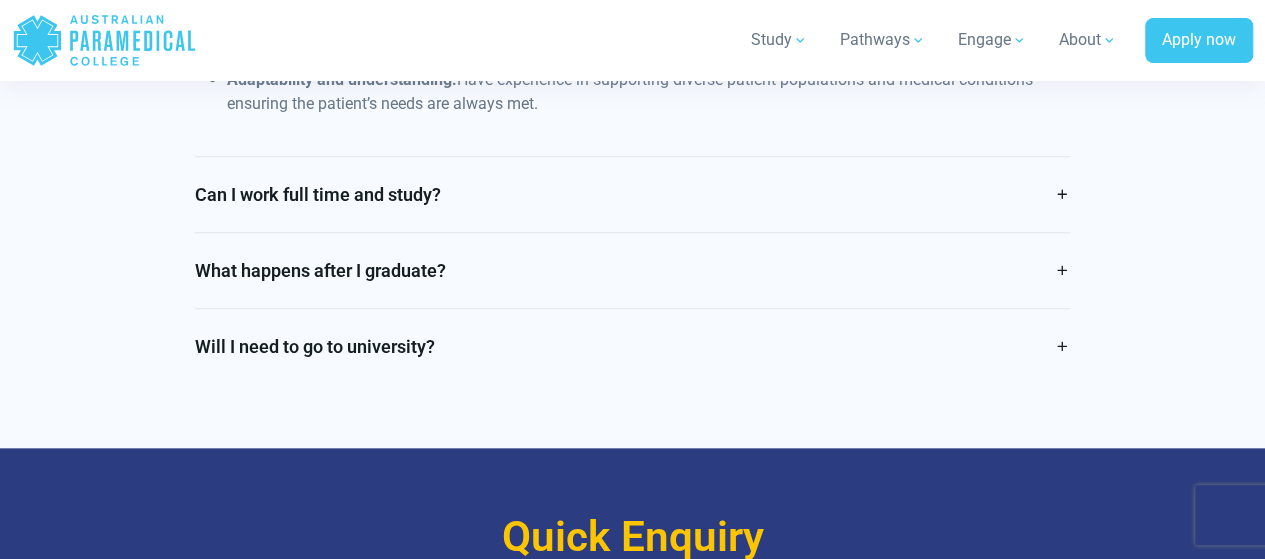 scroll, scrollTop: 4709, scrollLeft: 0, axis: vertical 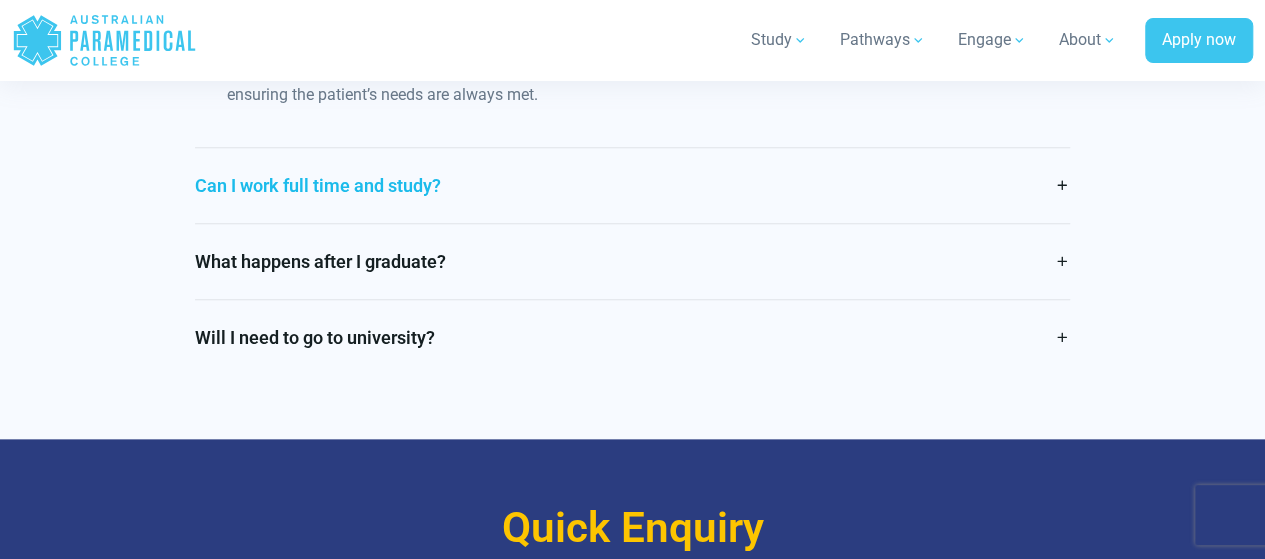 click on "Can I work full time and study?" at bounding box center [632, 185] 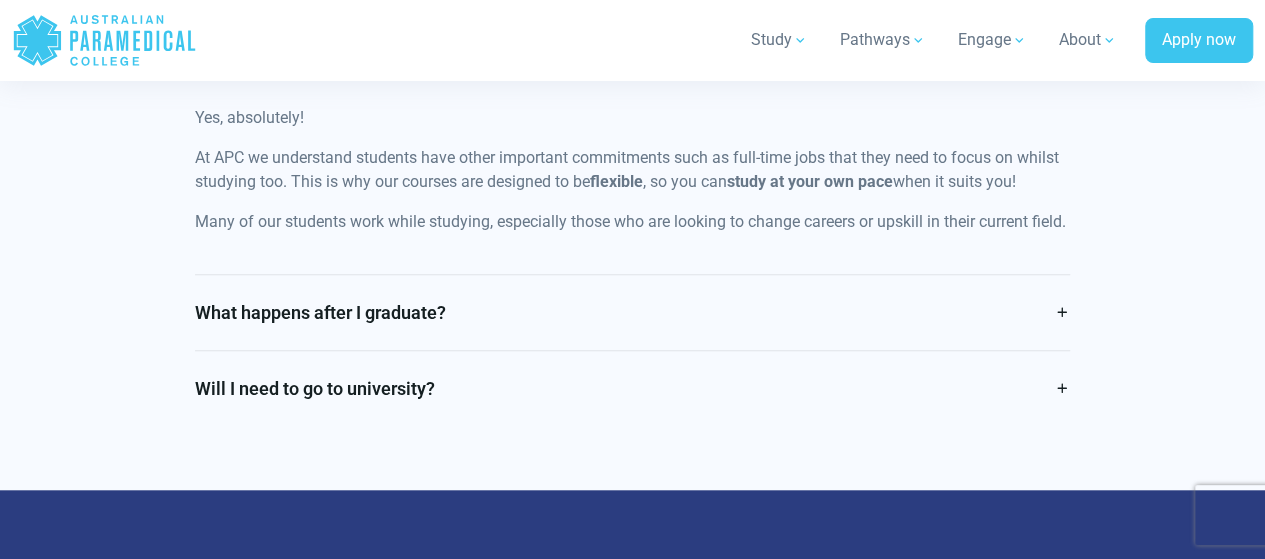 scroll, scrollTop: 4416, scrollLeft: 0, axis: vertical 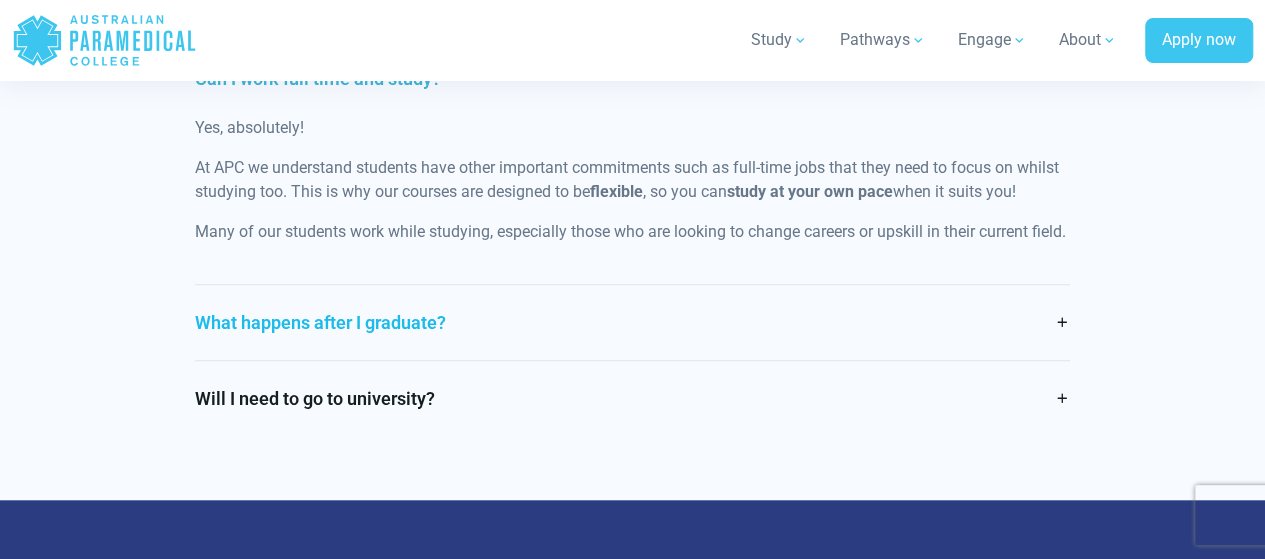 click on "What happens after I graduate?" at bounding box center [632, 322] 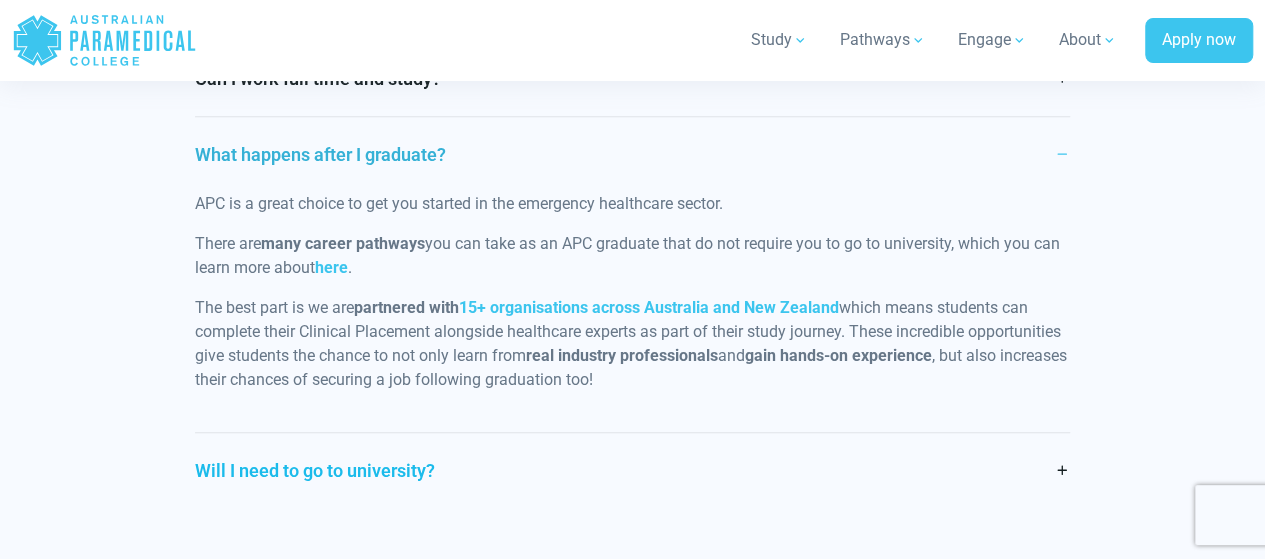 click on "Will I need to go to university?" at bounding box center [632, 470] 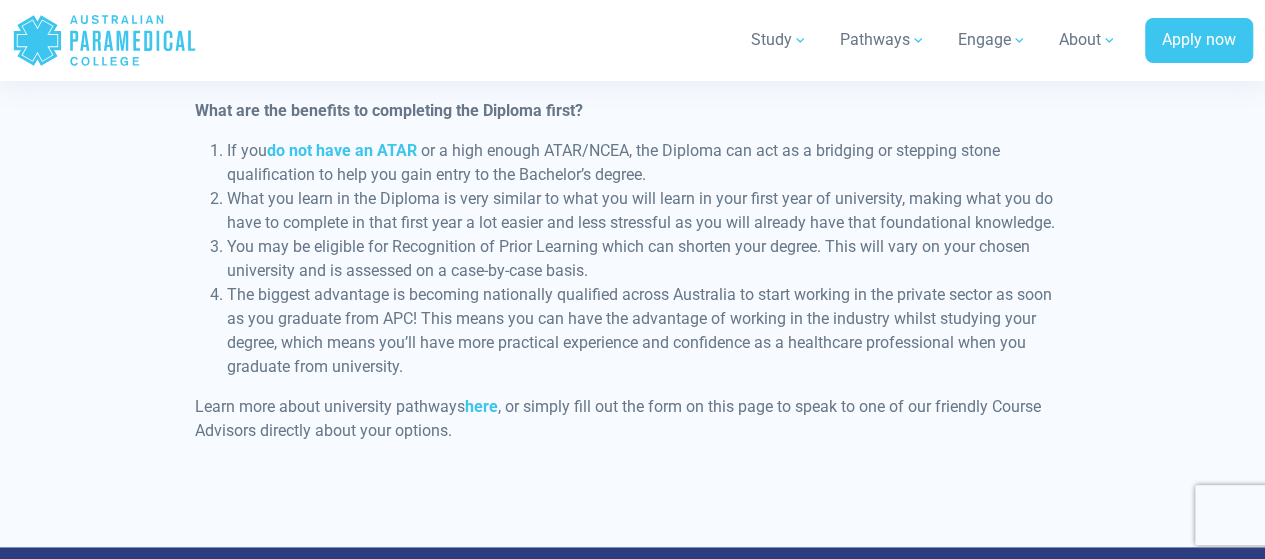 scroll, scrollTop: 4835, scrollLeft: 0, axis: vertical 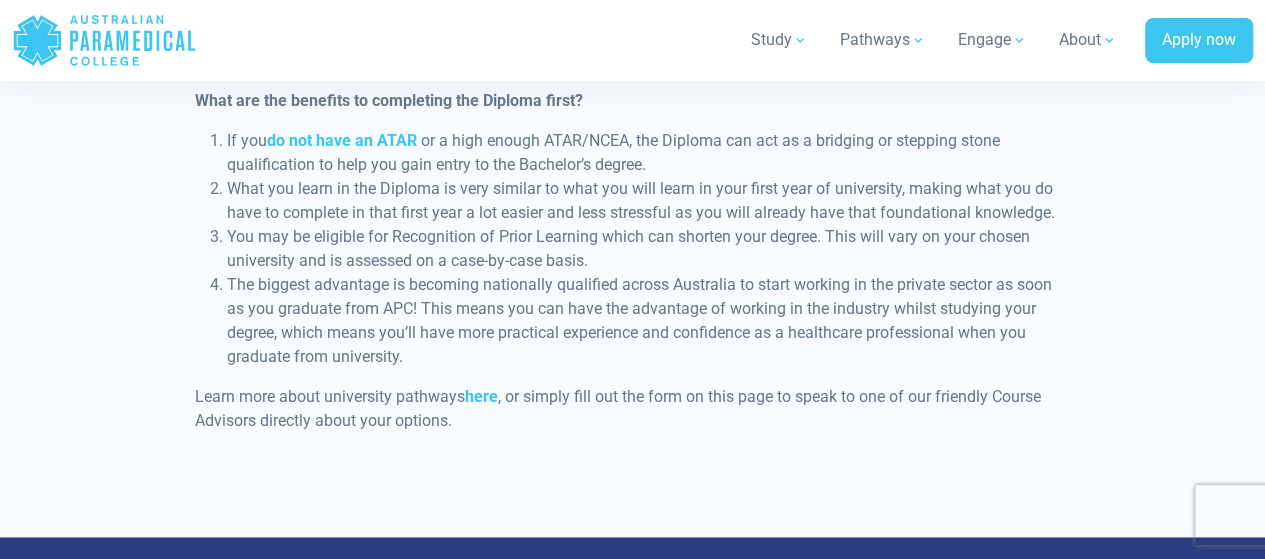 click on "Frequently Asked Questions
Am I smart enough to study healthcare?
Concerns about being smart enough to study are very common. We’re here to assure  you’re not alone , and many of our students who have shared these worries have found the  supportive learning environment  of APC helped them overcome any initial doubts they had very quickly!
Through a combination of our incredible Trainers & Assessors, Student Success Team as well as private Facebook forum where you can connect with other students – there’s a  range of support at your fingertips  as a student." at bounding box center (632, -86) 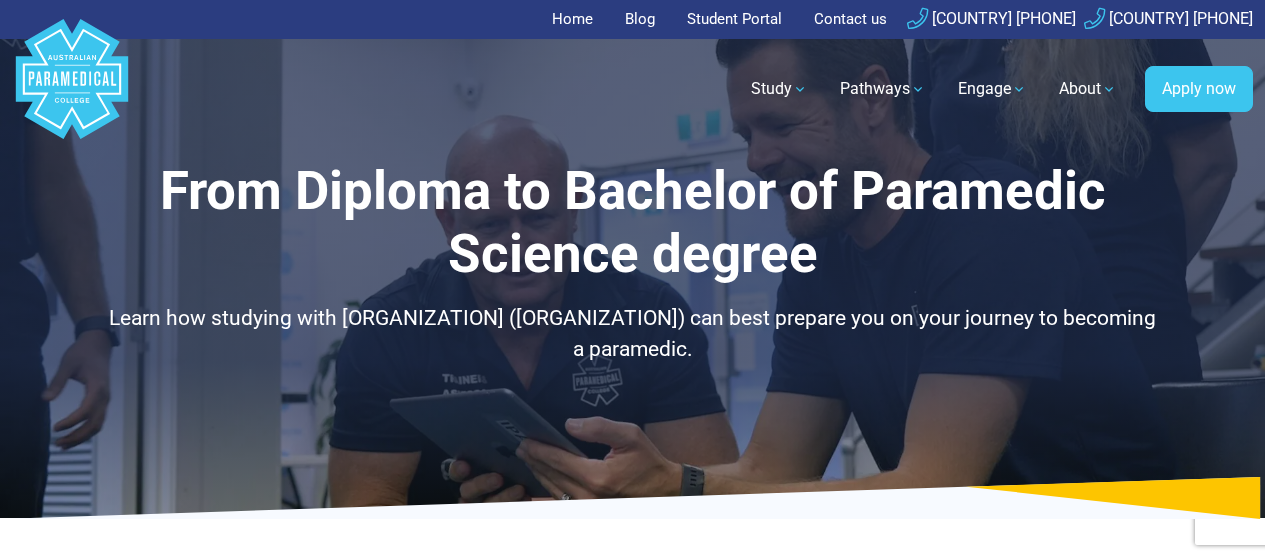 select on "**********" 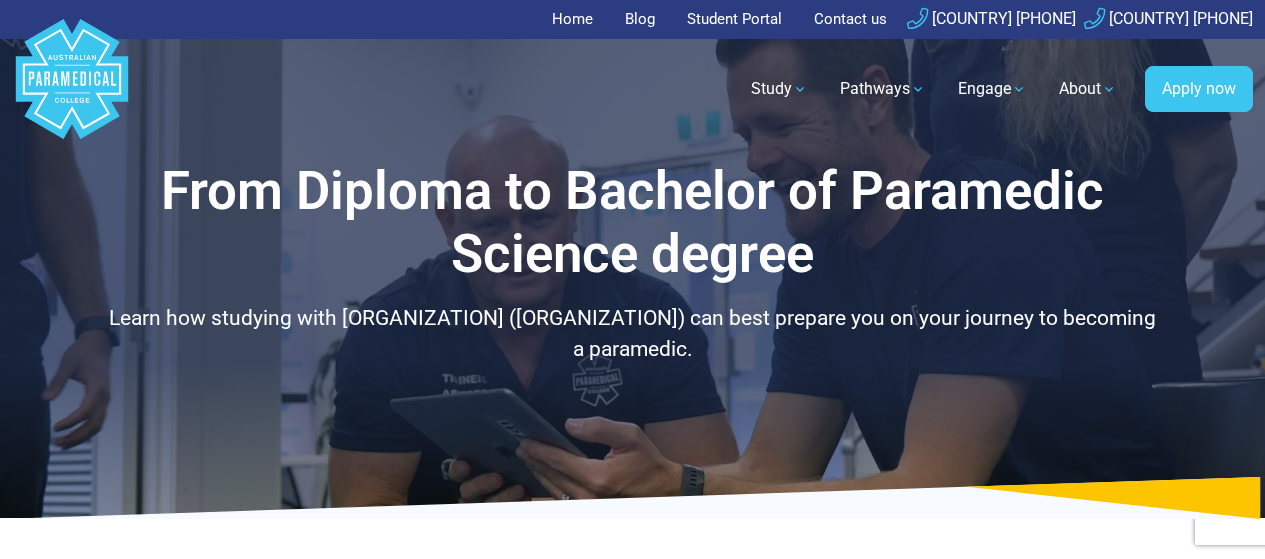 scroll, scrollTop: 0, scrollLeft: 0, axis: both 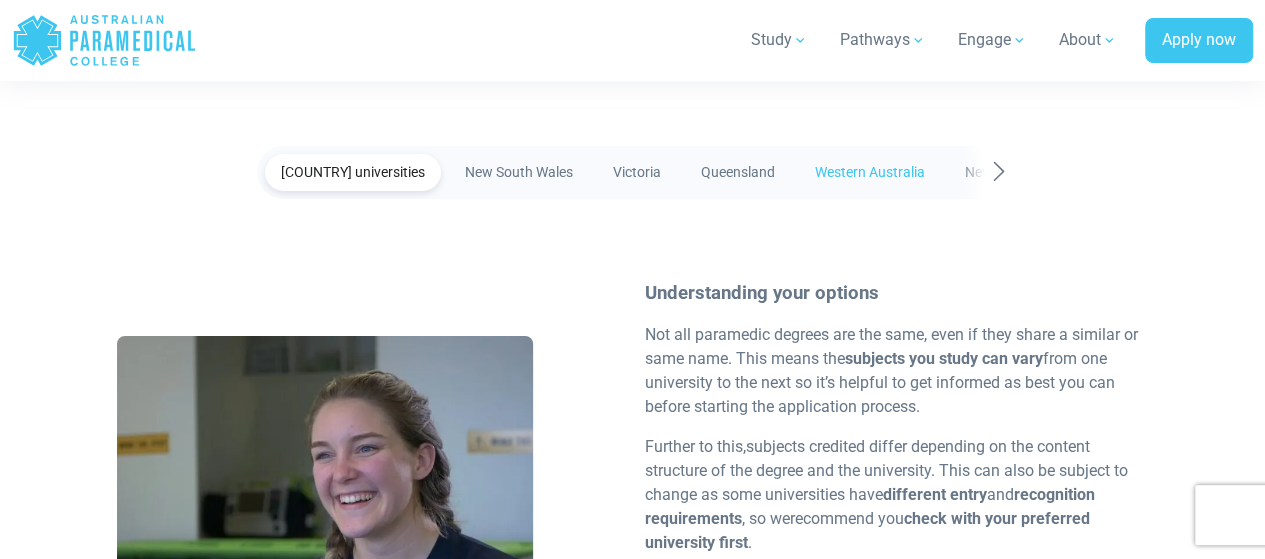 click on "Western Australia" at bounding box center [870, 172] 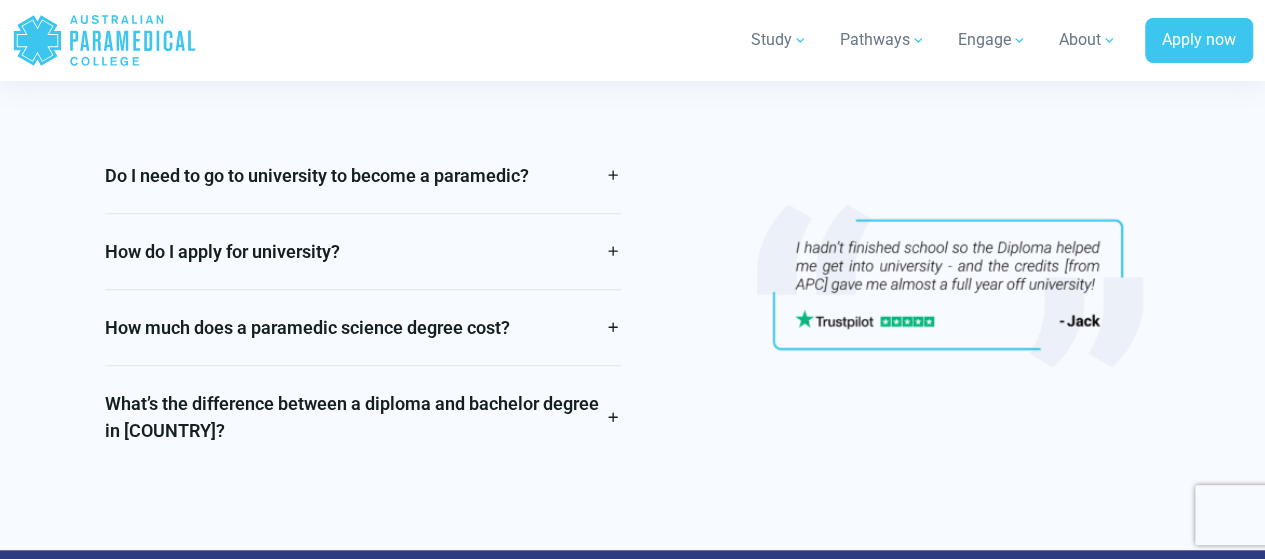 scroll, scrollTop: 4298, scrollLeft: 0, axis: vertical 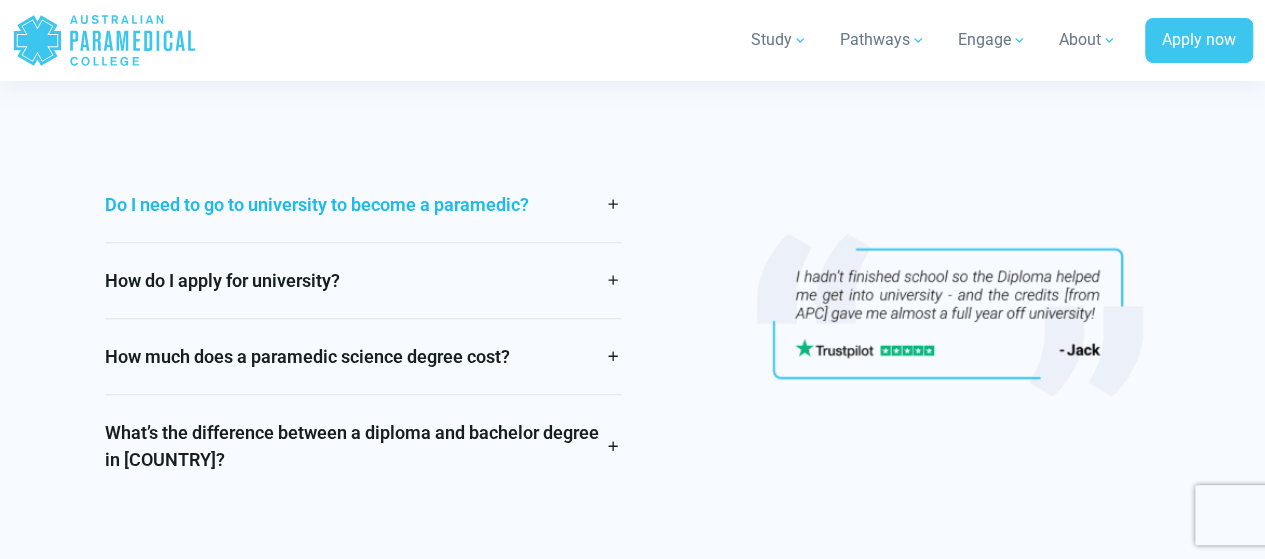 click on "Do I need to go to university to become a paramedic?" at bounding box center (362, 204) 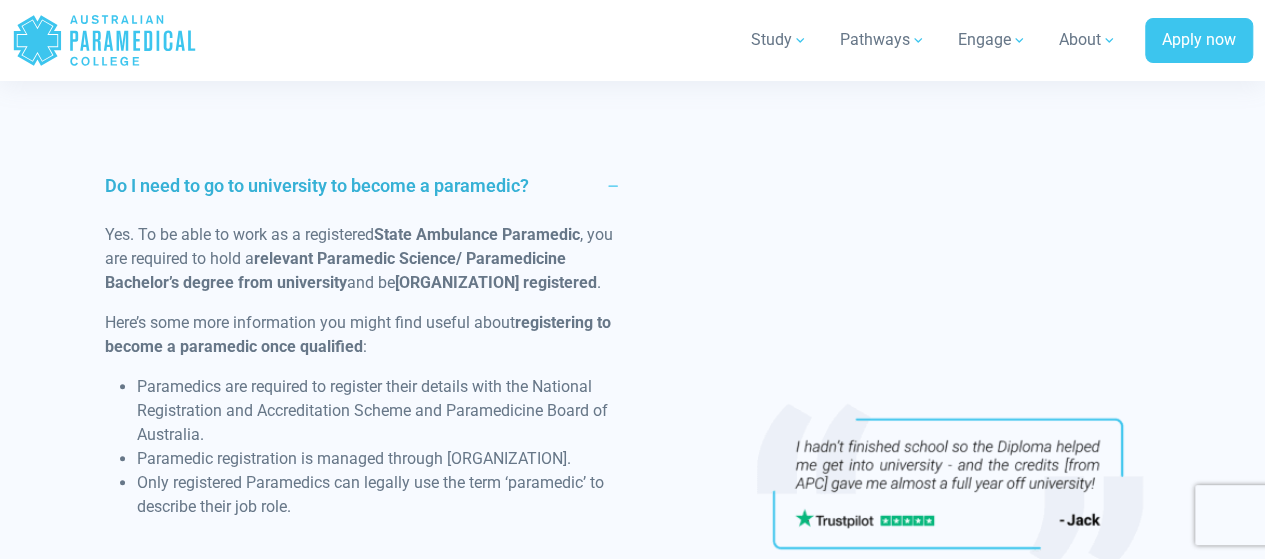 click on "Do I need to go to university to become a paramedic?" at bounding box center (362, 185) 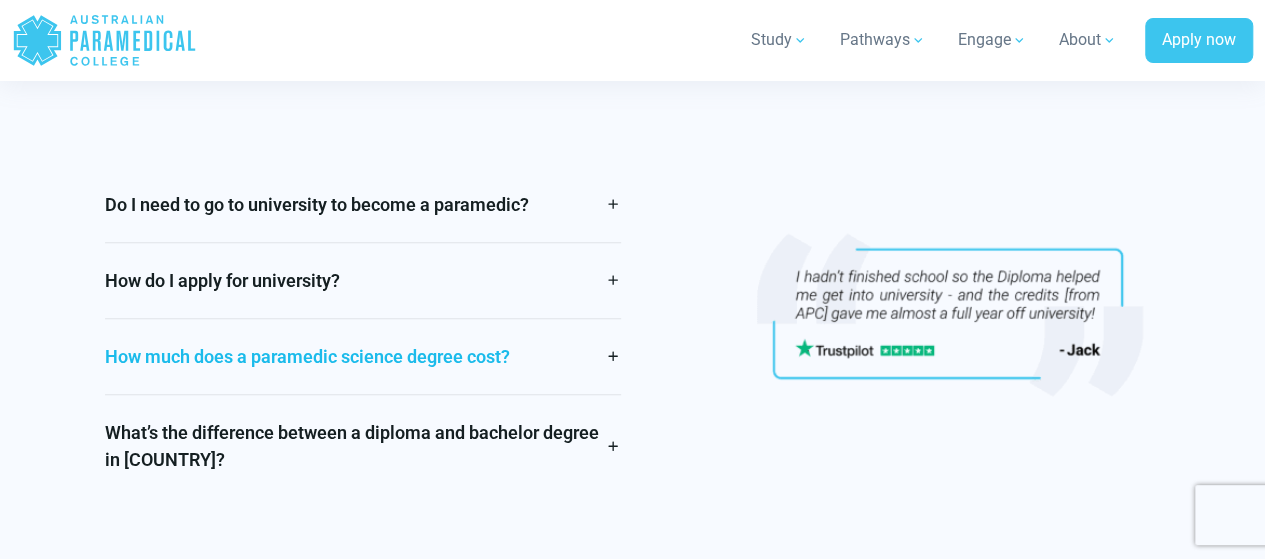 click on "How much does a paramedic science degree cost?" at bounding box center (362, 356) 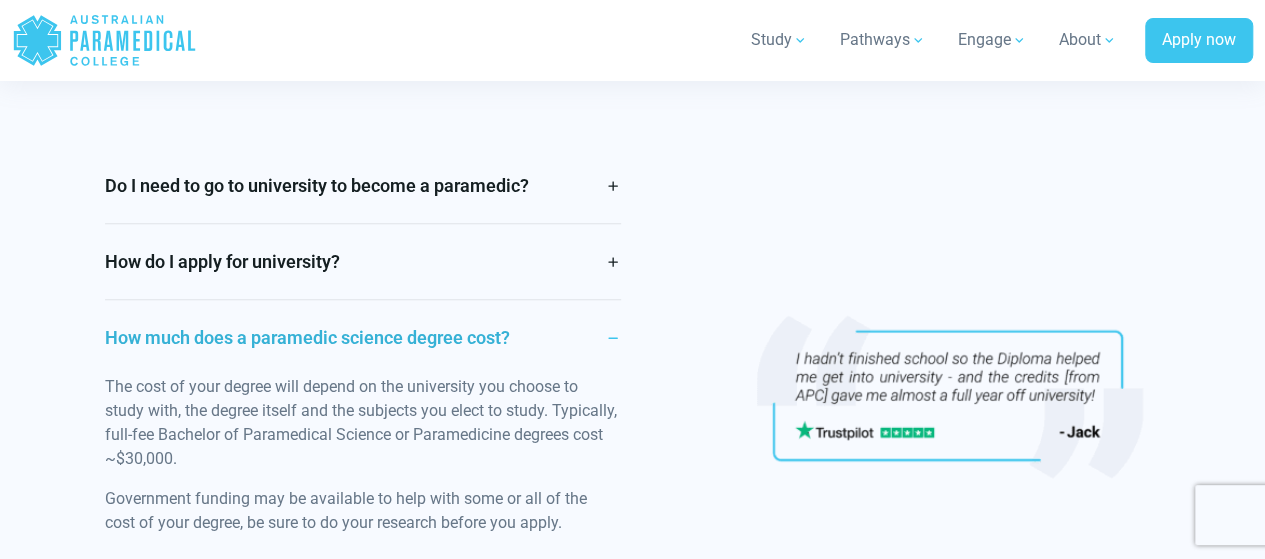 click on "How much does a paramedic science degree cost?" at bounding box center (362, 337) 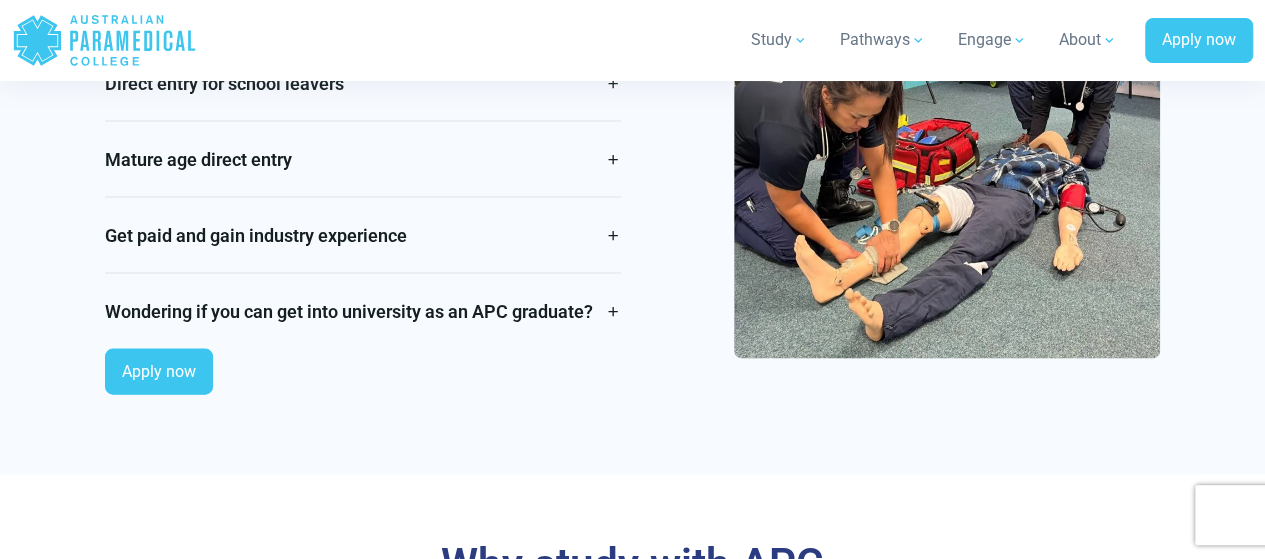 scroll, scrollTop: 2038, scrollLeft: 0, axis: vertical 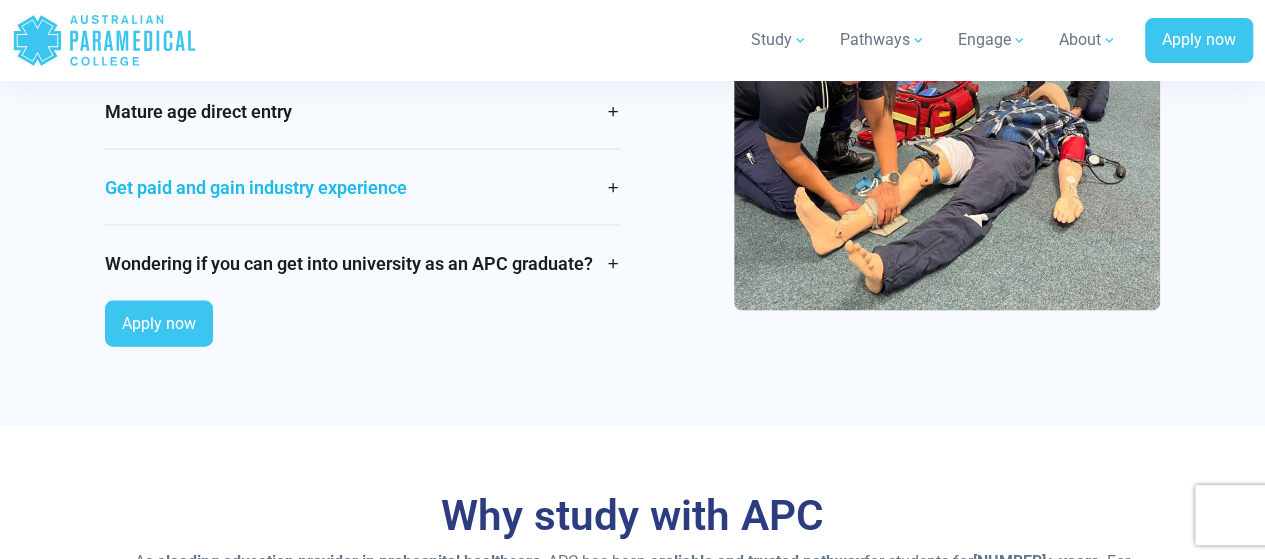click on "Get paid and gain industry experience" at bounding box center [362, 187] 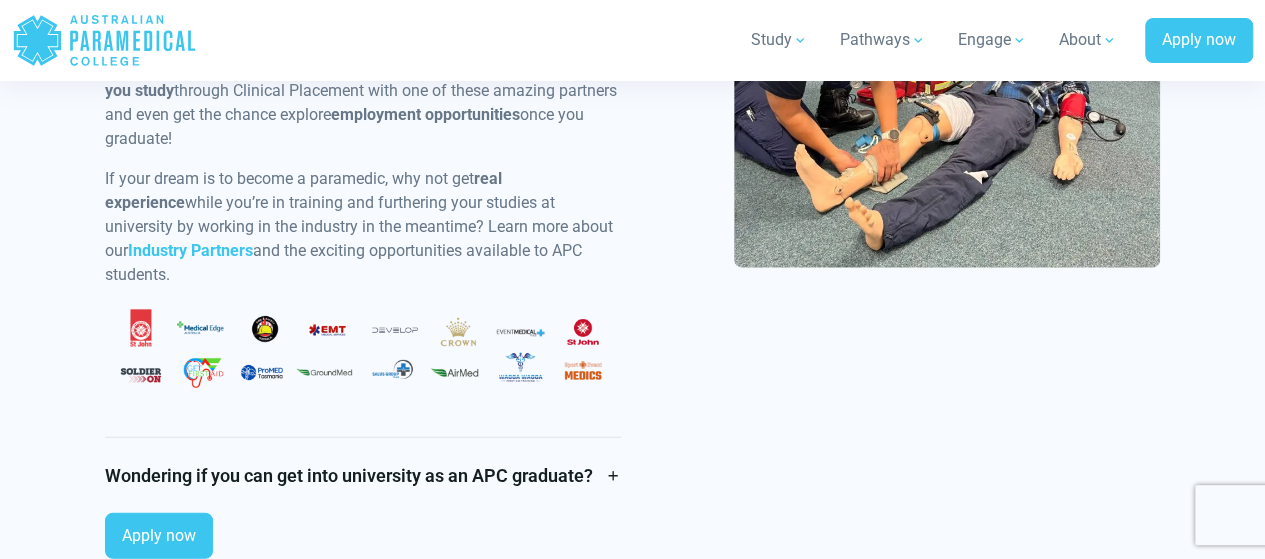 scroll, scrollTop: 2346, scrollLeft: 0, axis: vertical 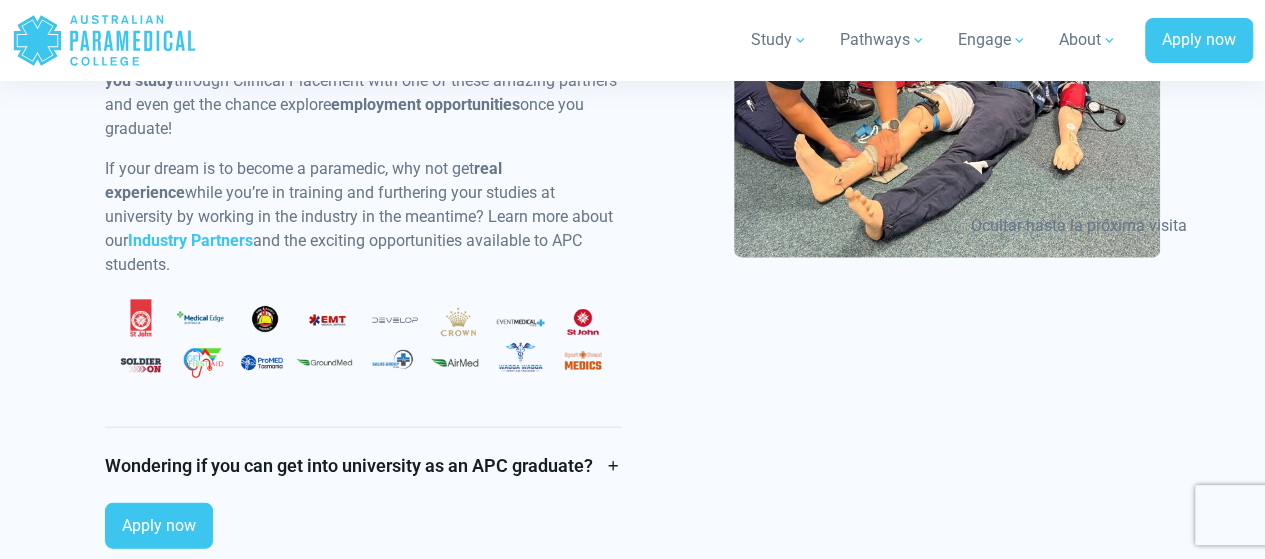 click 